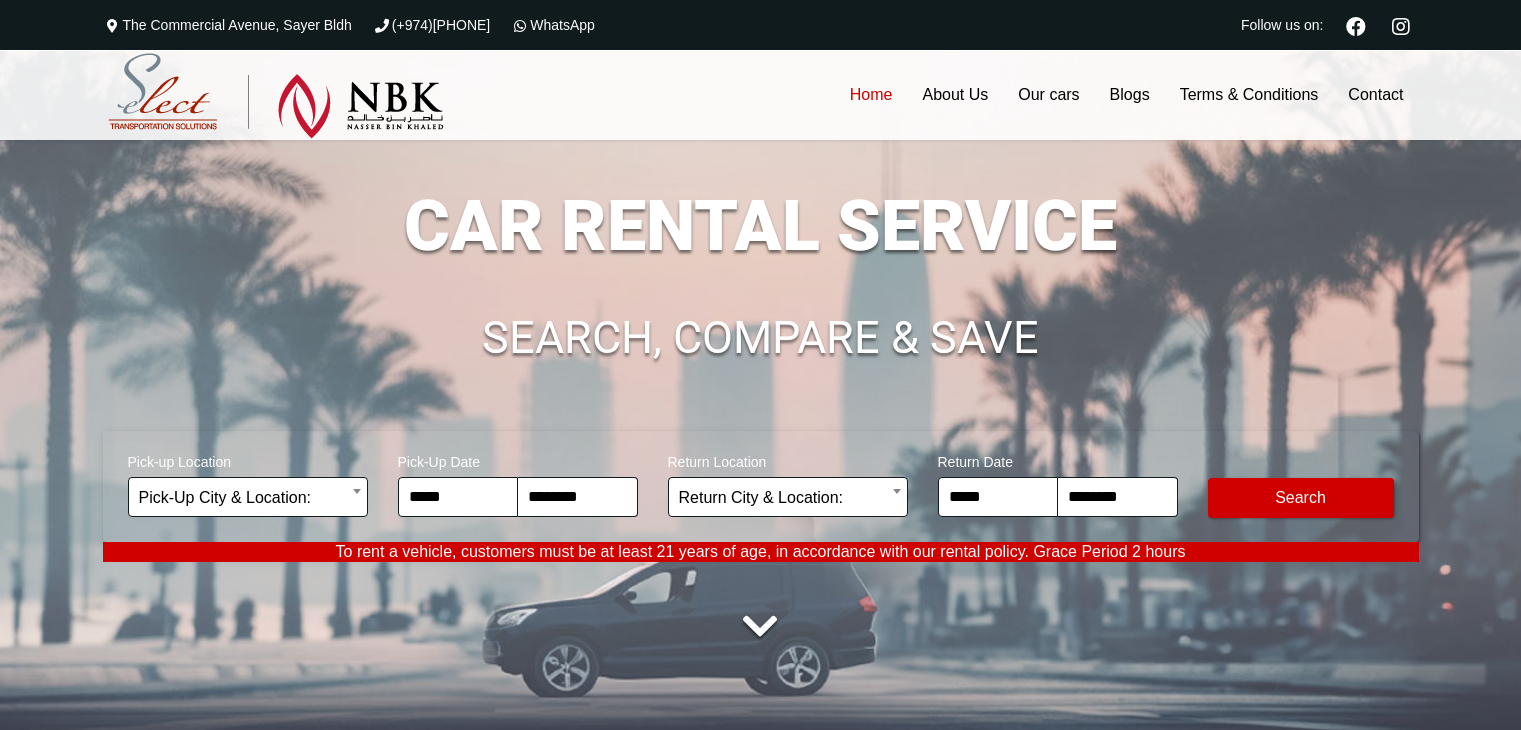 scroll, scrollTop: 0, scrollLeft: 0, axis: both 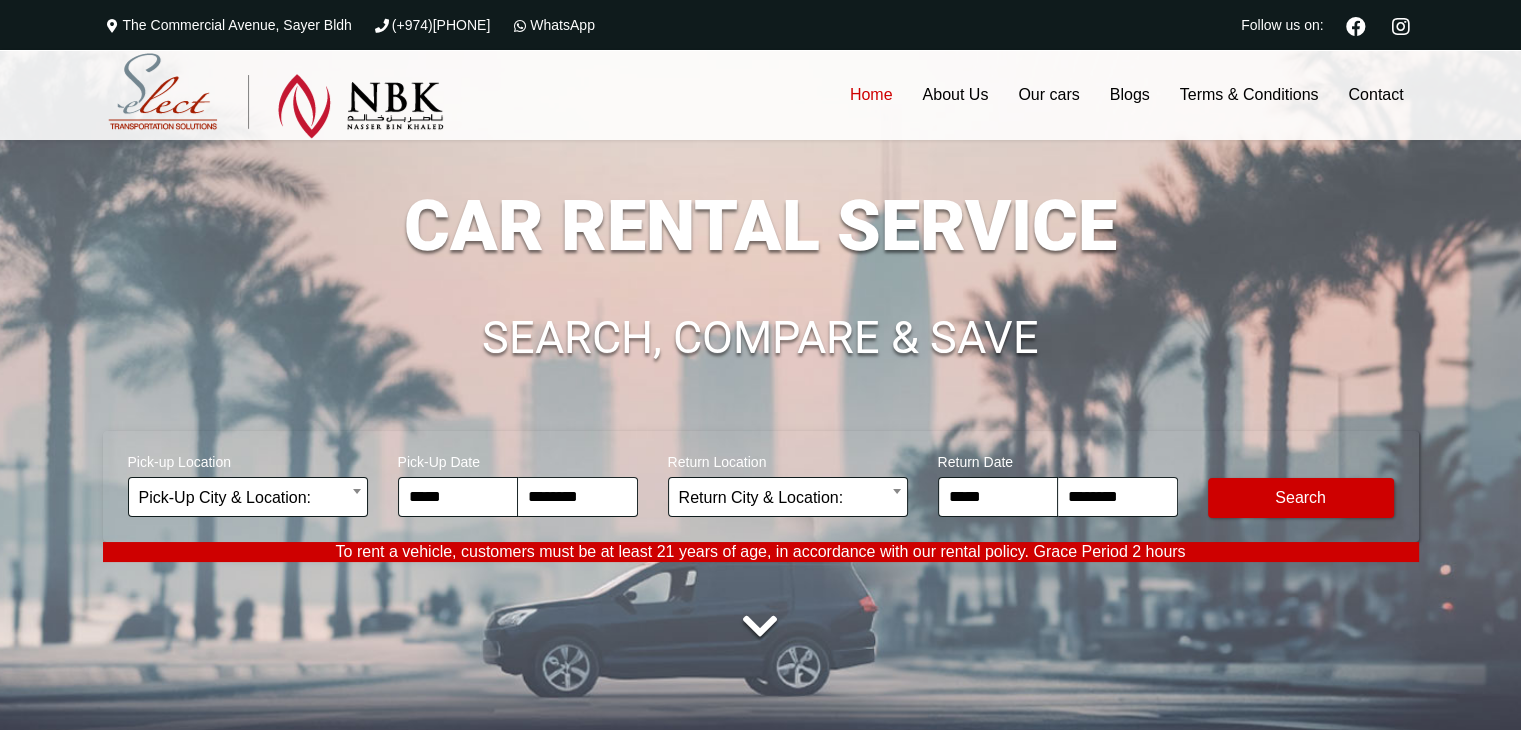 click on "**********" at bounding box center (760, 3223) 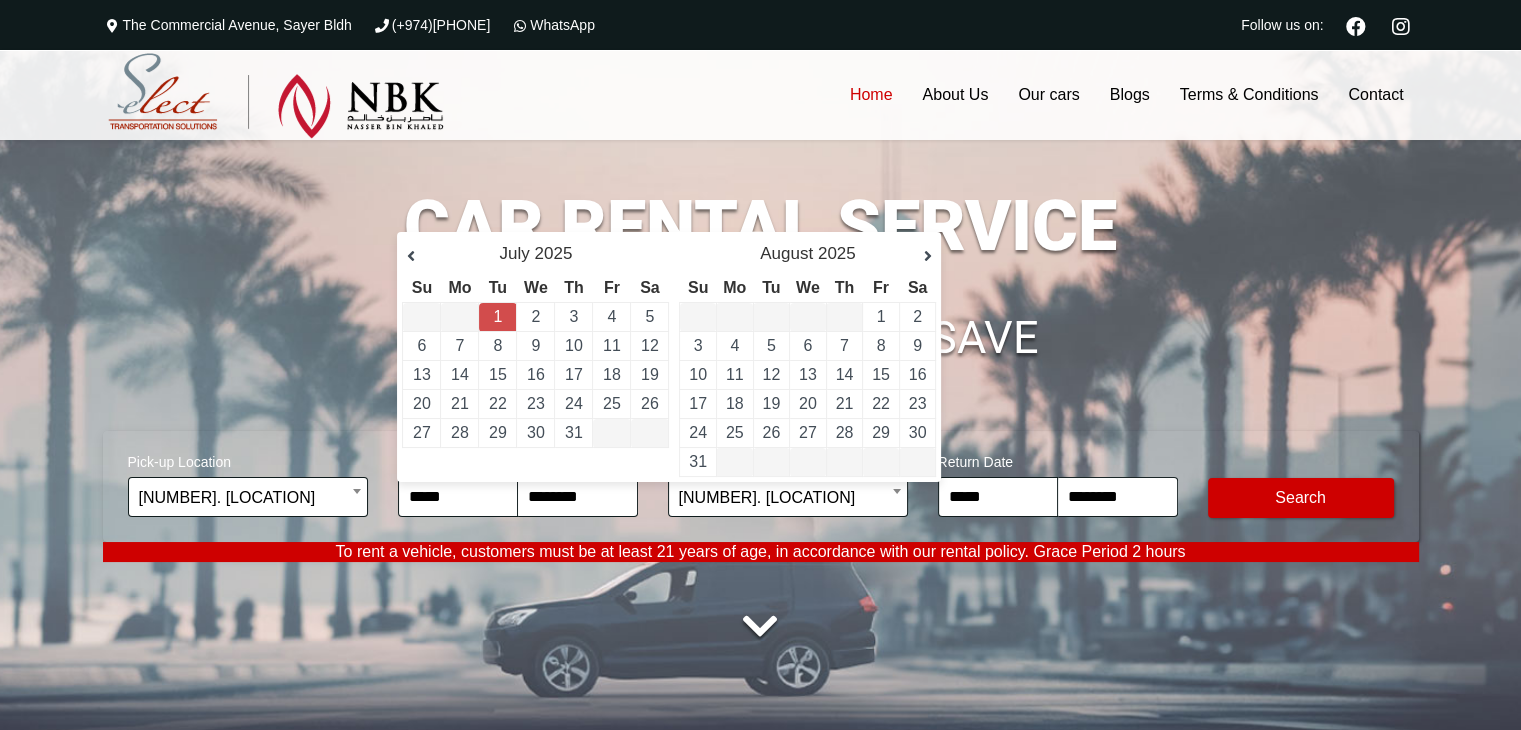 click on "[NUMBER]" at bounding box center [498, 317] 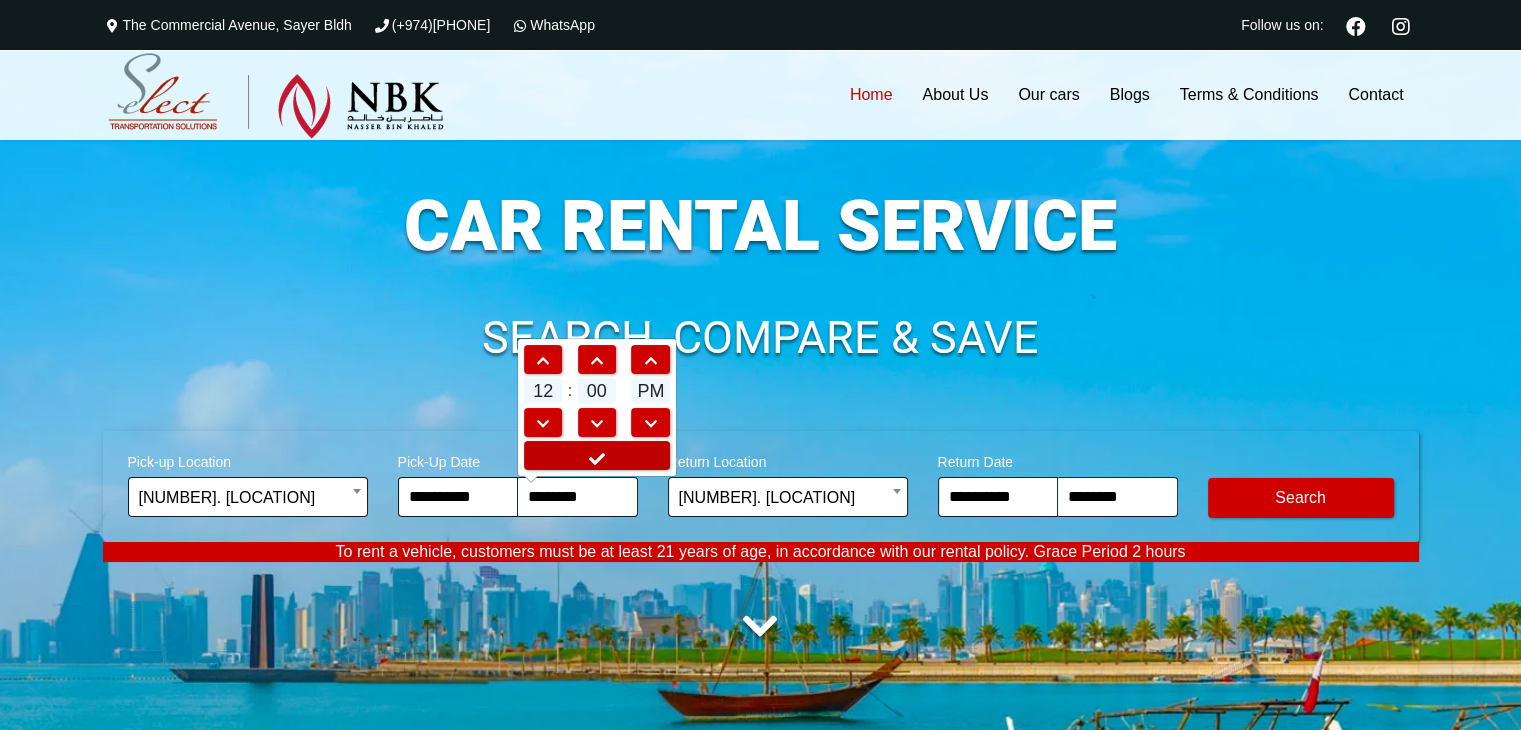click at bounding box center [597, 455] 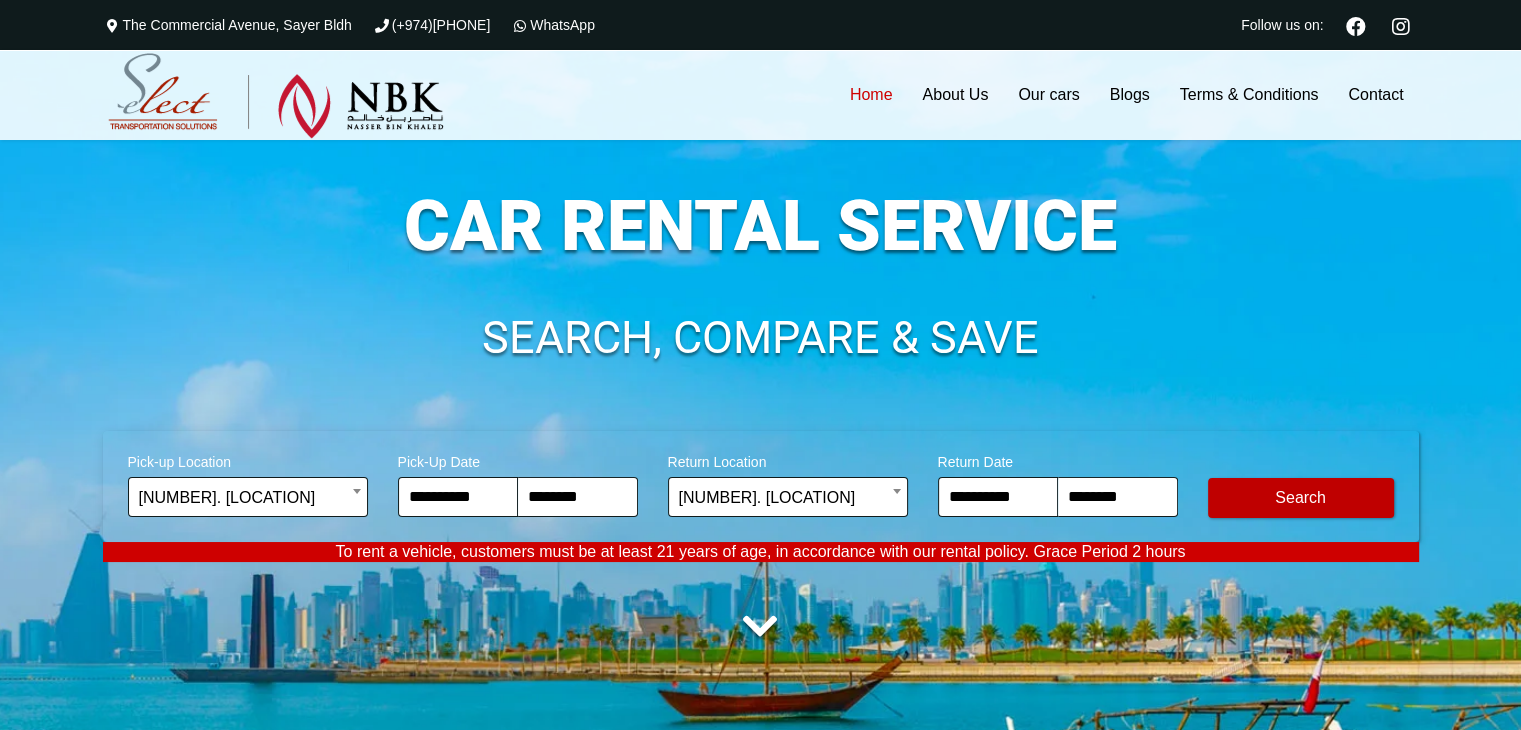 click on "Modify Search" at bounding box center [1301, 498] 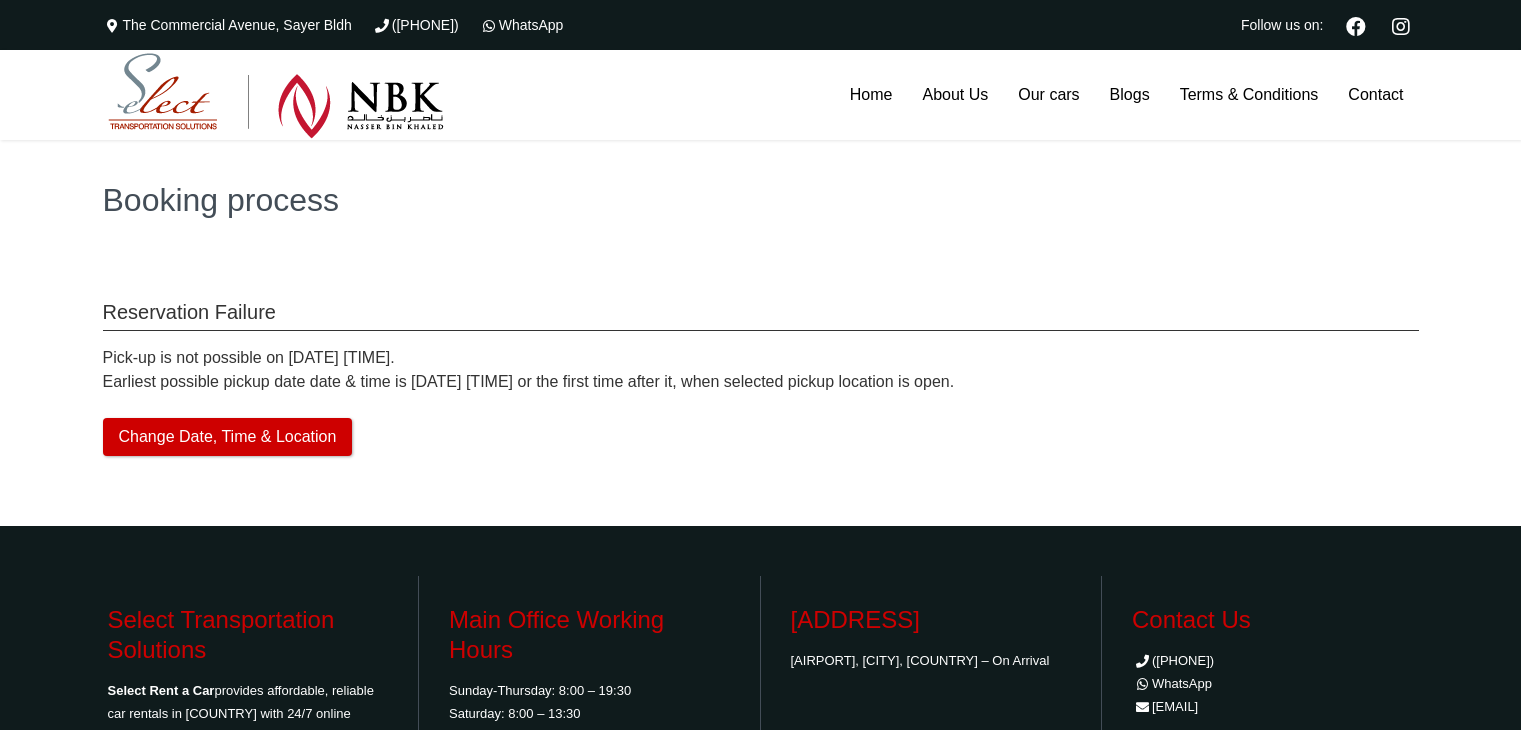 scroll, scrollTop: 0, scrollLeft: 0, axis: both 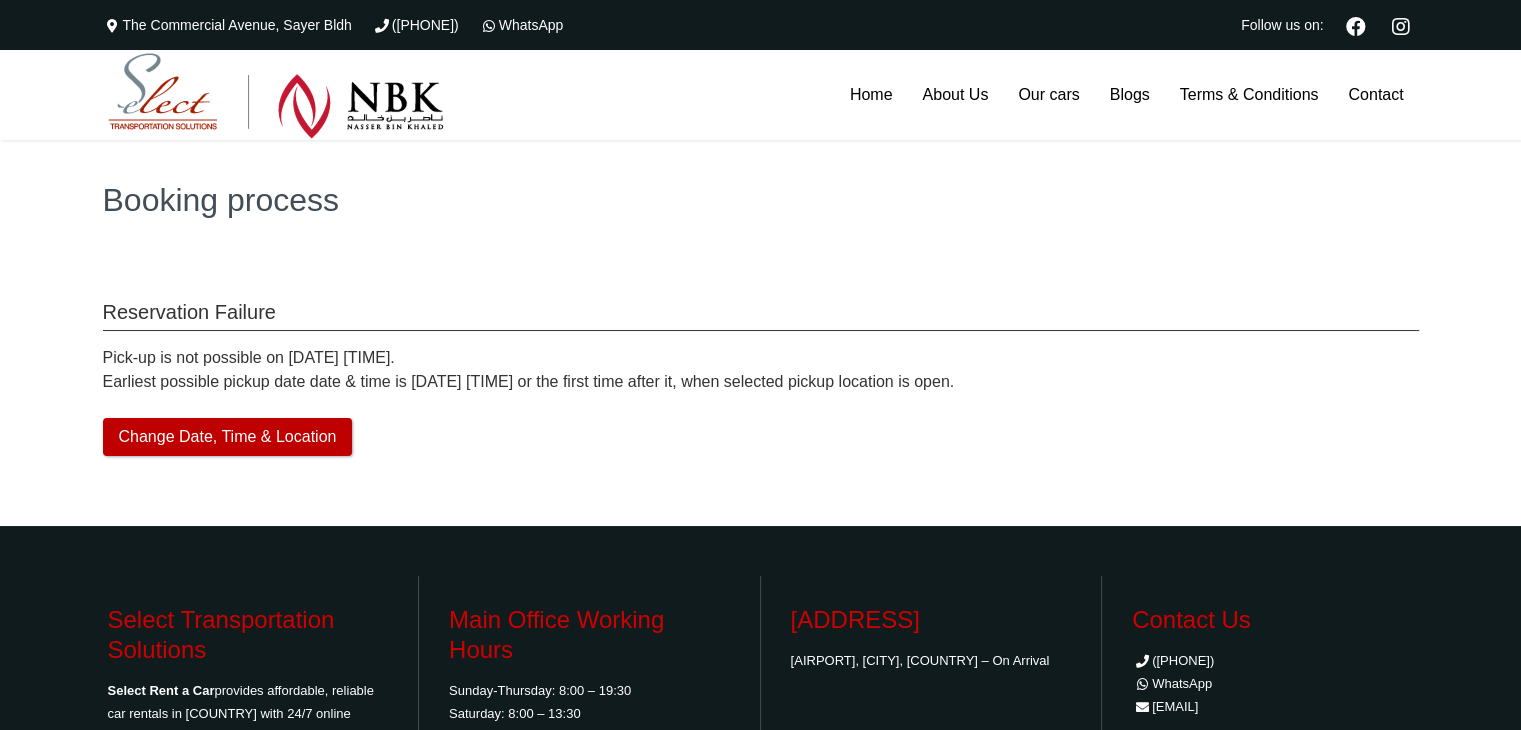 click on "Change Date, Time & Location" at bounding box center (228, 437) 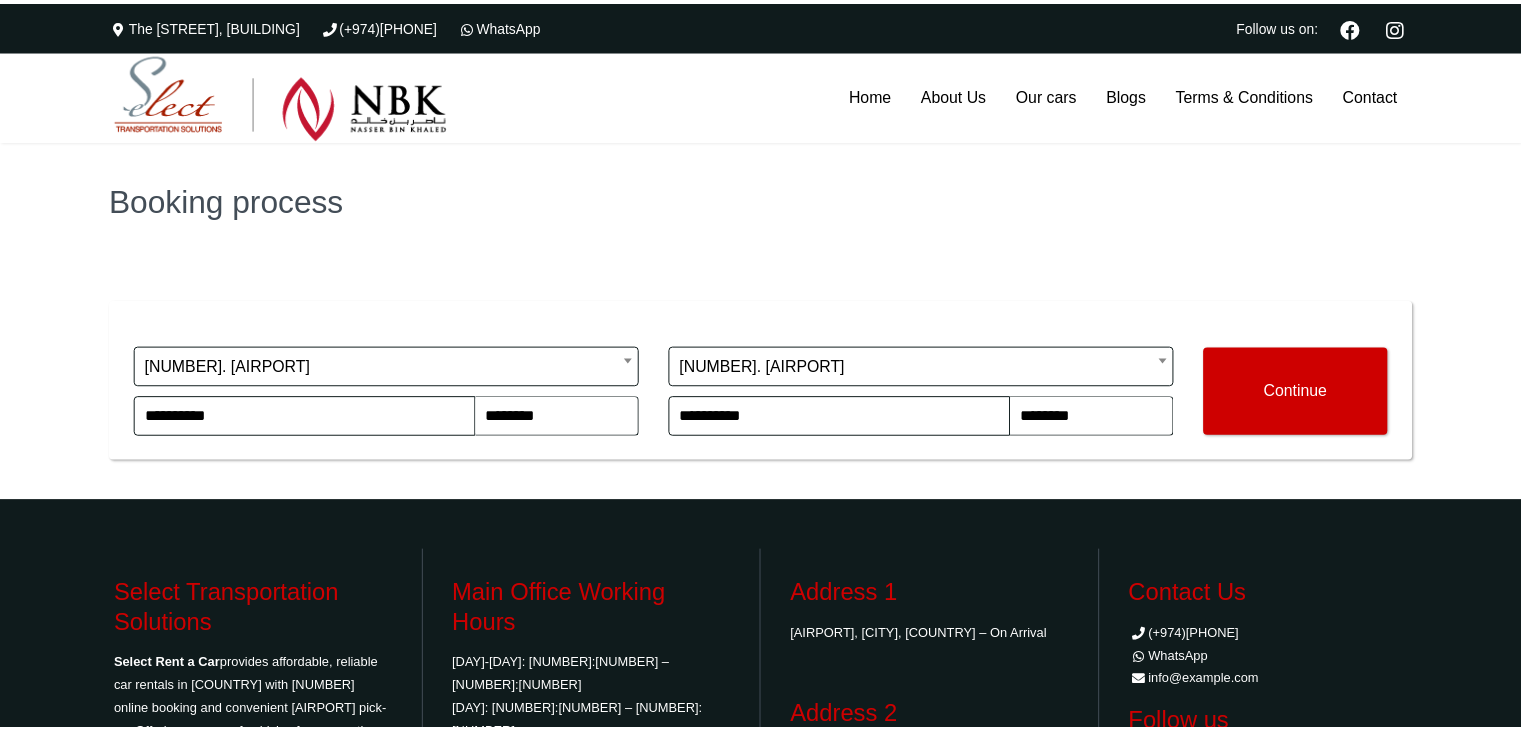 scroll, scrollTop: 0, scrollLeft: 0, axis: both 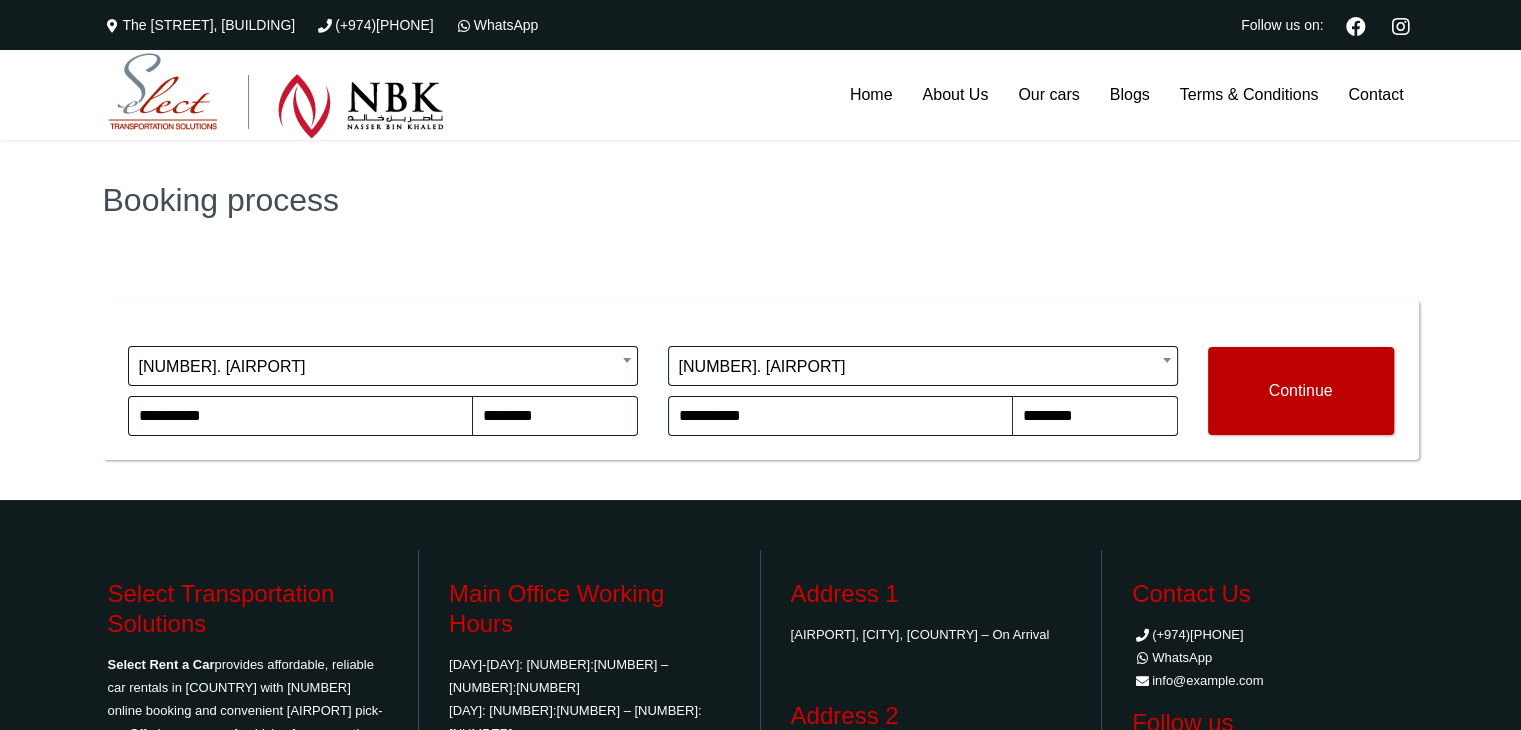 click on "Continue" at bounding box center [1301, 391] 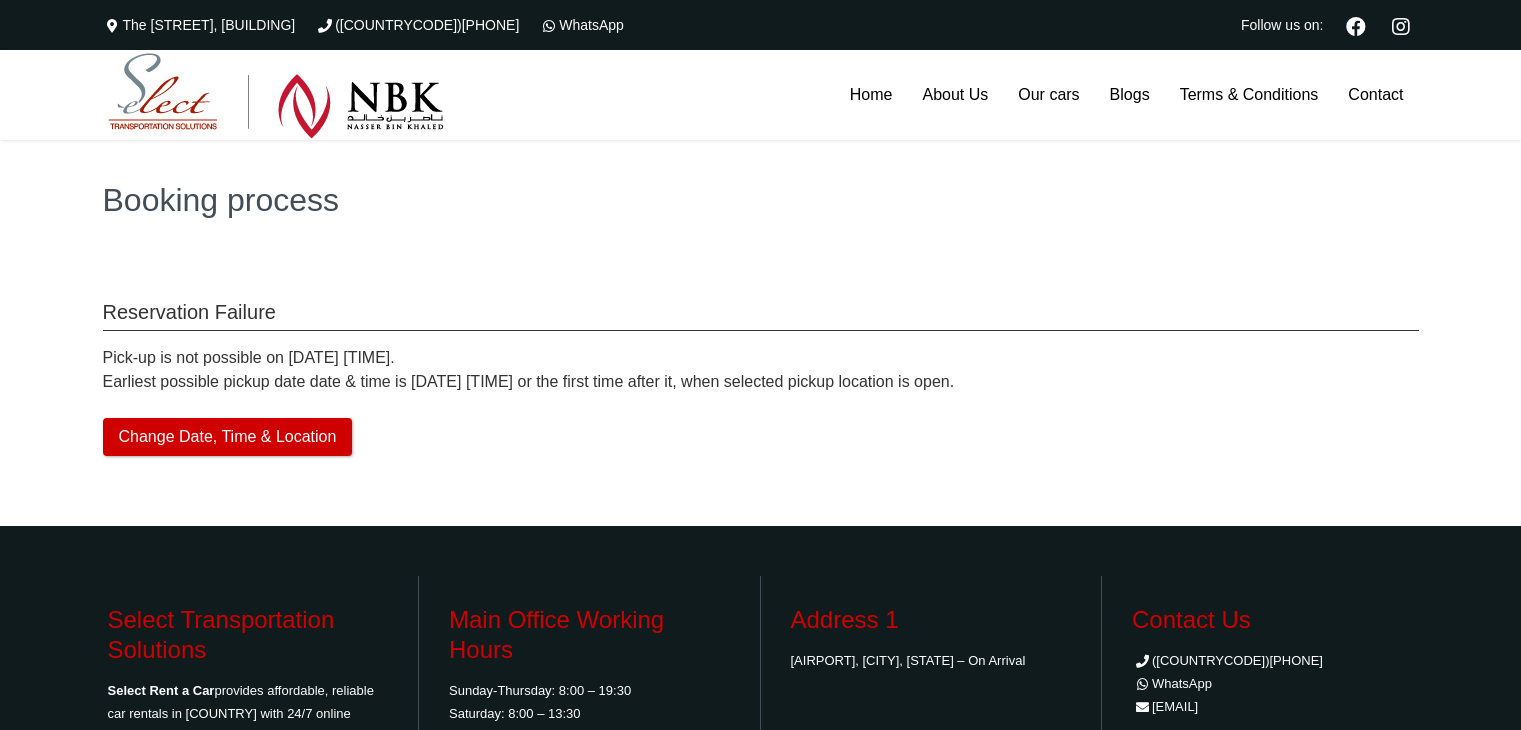 scroll, scrollTop: 0, scrollLeft: 0, axis: both 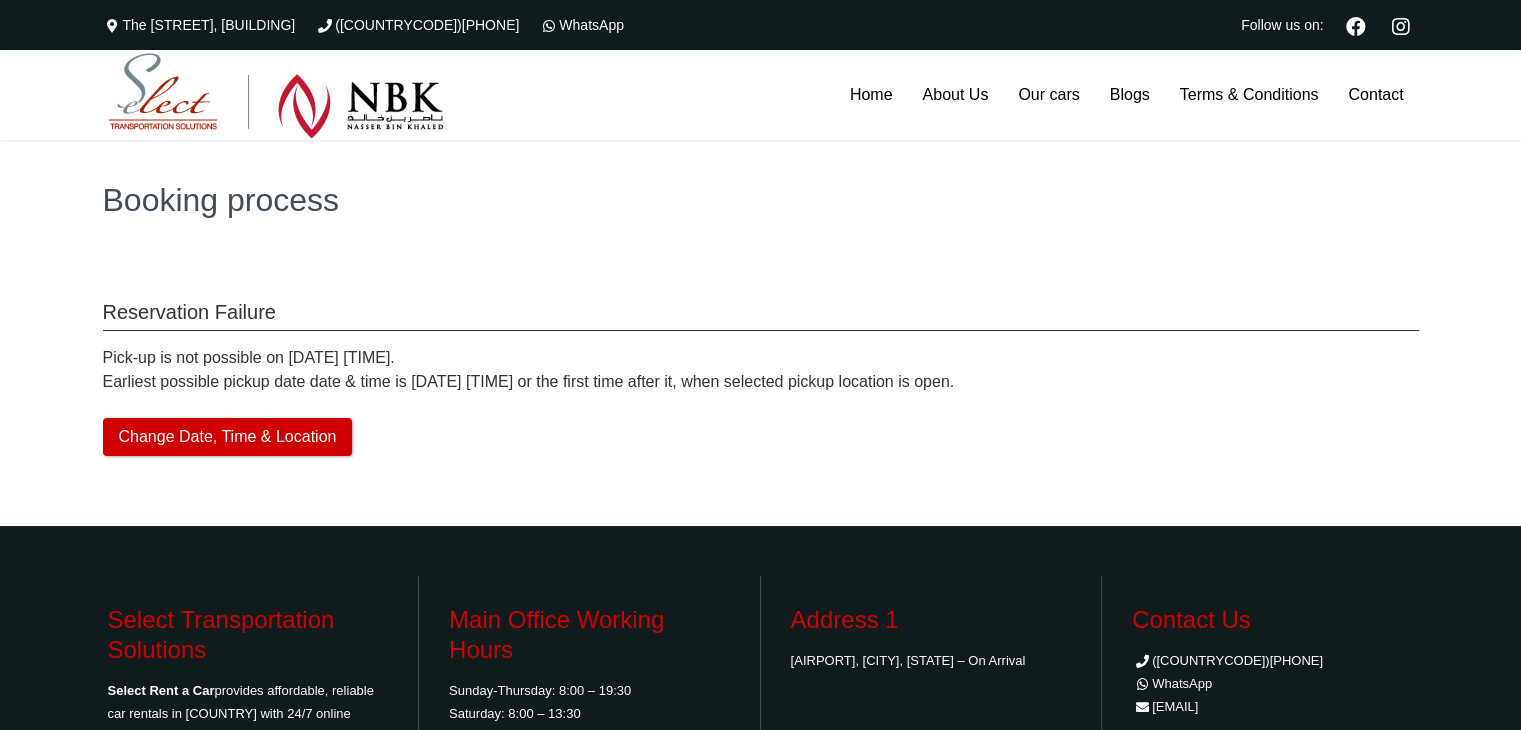 click at bounding box center [276, 96] 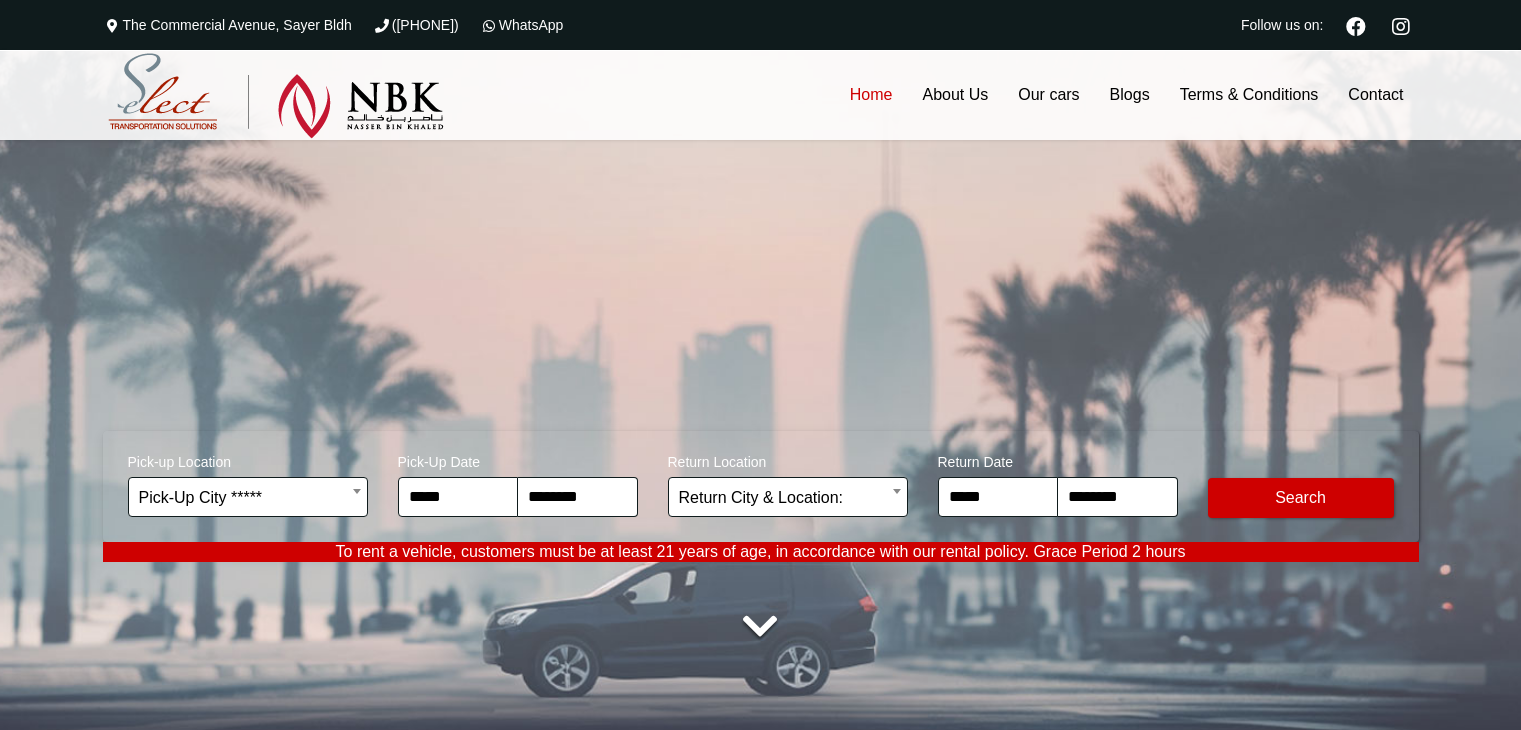 scroll, scrollTop: 0, scrollLeft: 0, axis: both 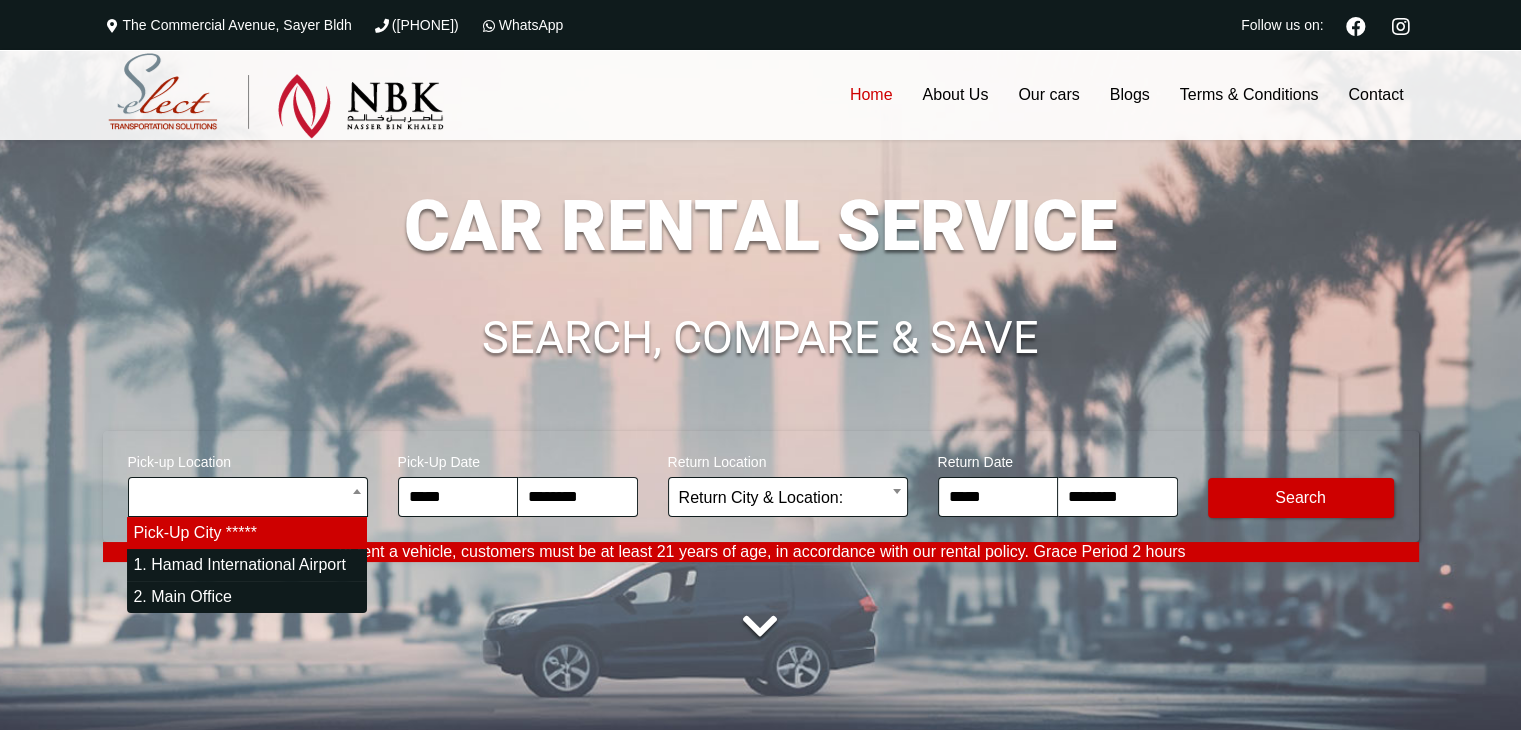 click on "**********" at bounding box center (760, 3234) 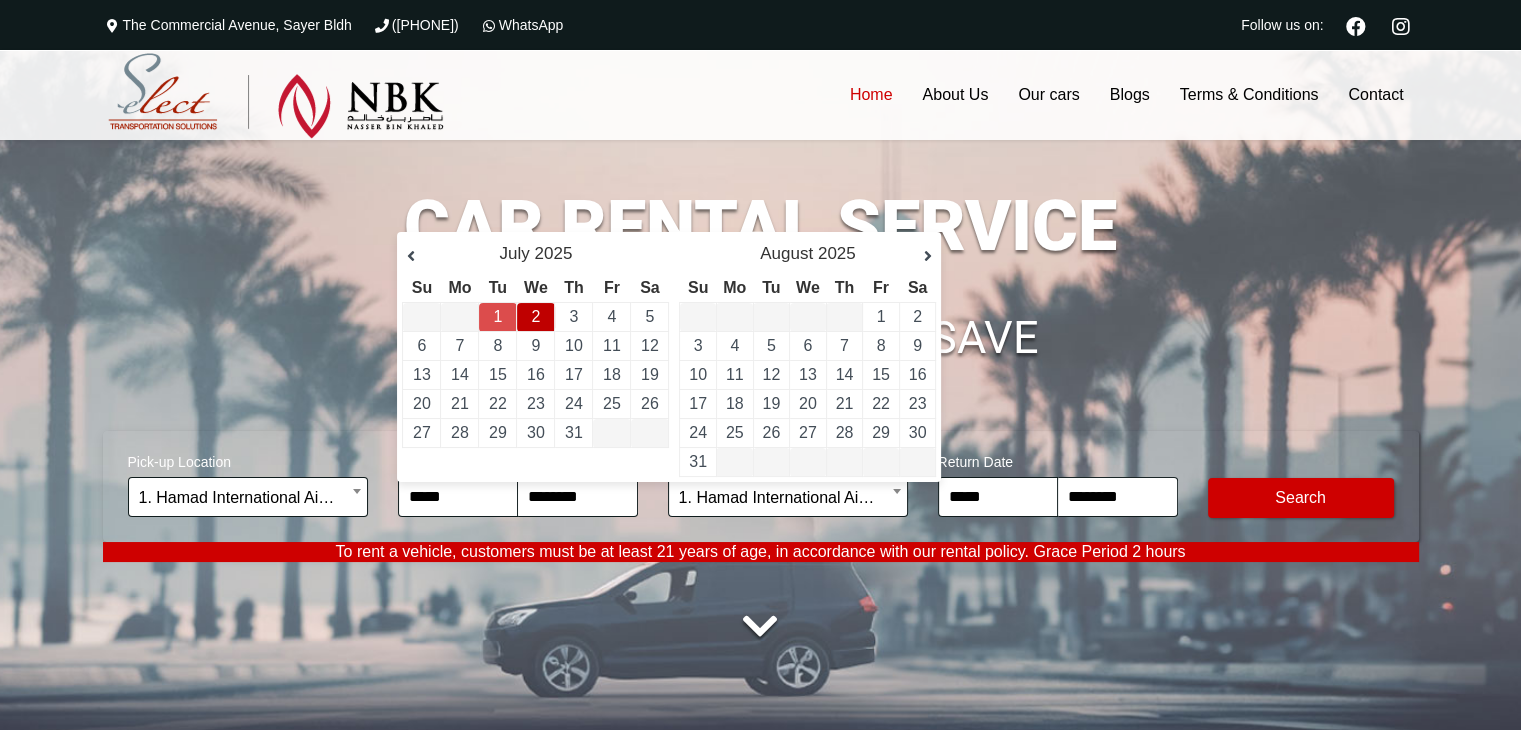 click on "2" at bounding box center (535, 316) 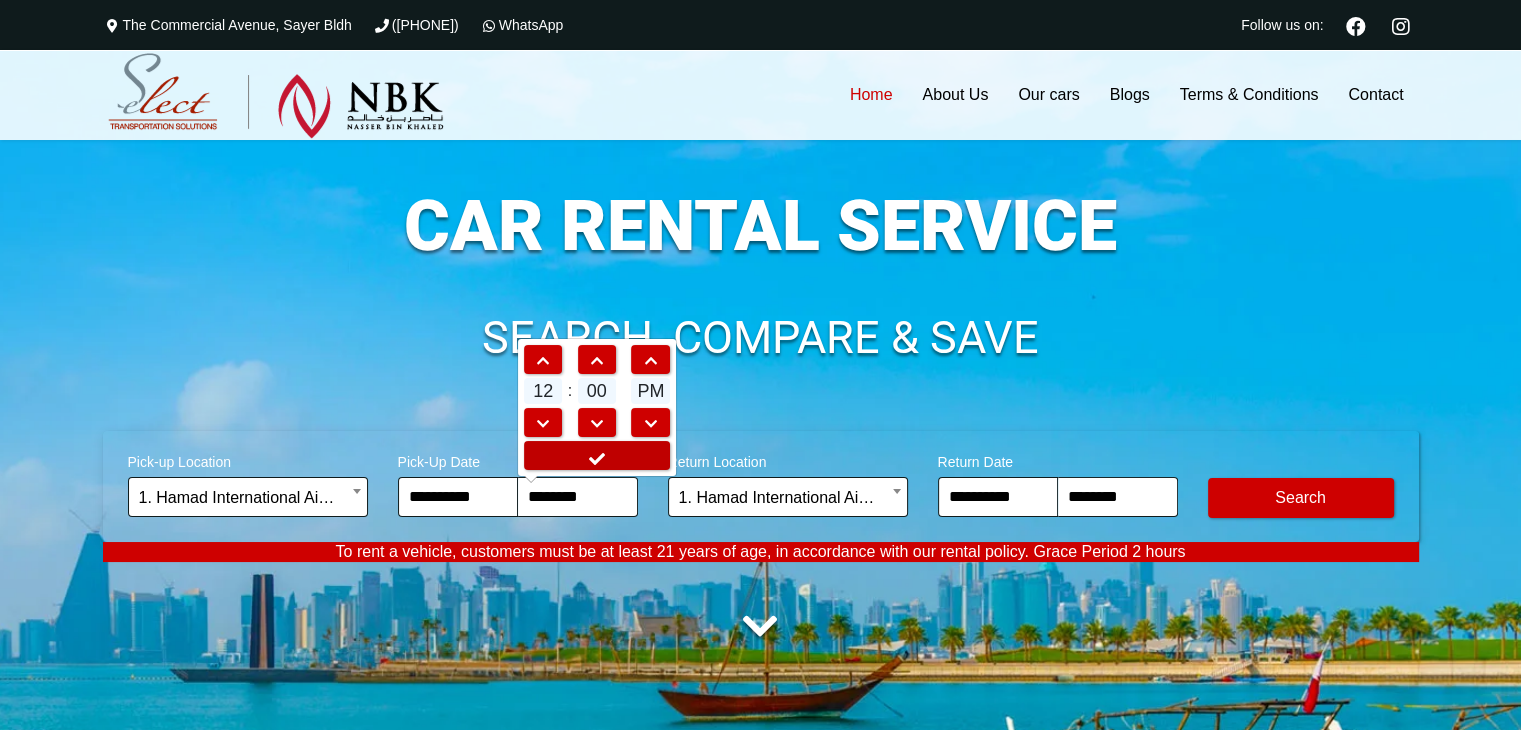 click at bounding box center [597, 455] 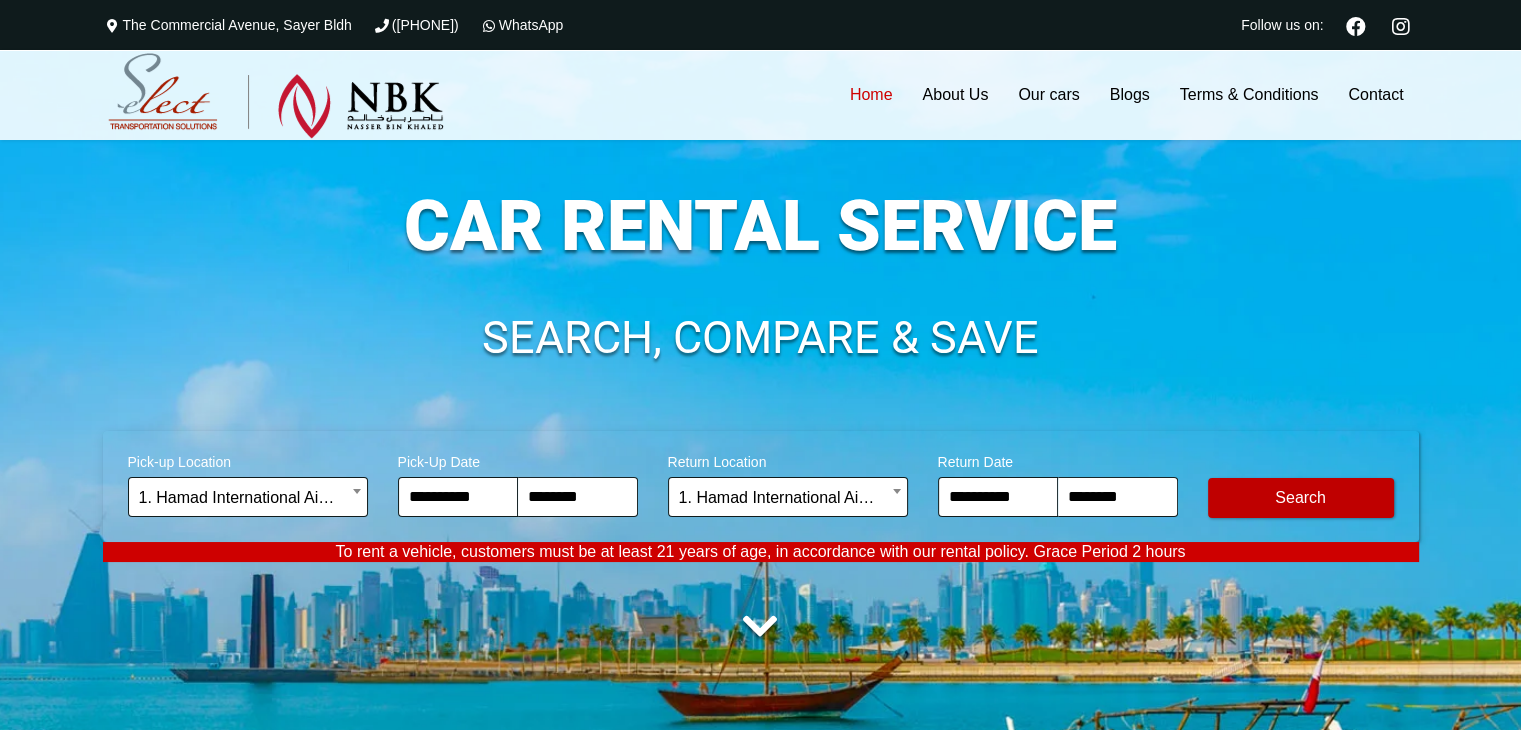 click on "Modify Search" at bounding box center (1301, 498) 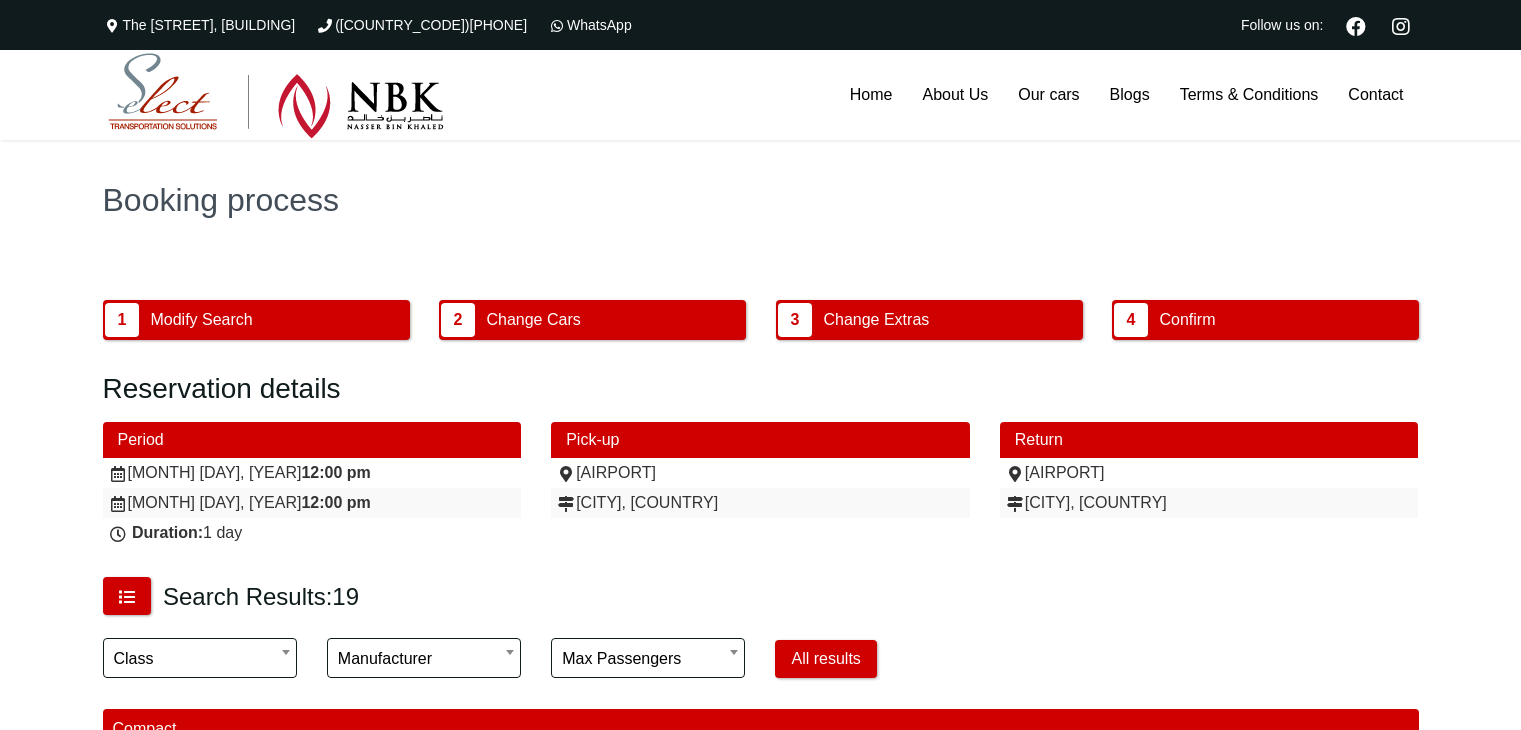 scroll, scrollTop: 0, scrollLeft: 0, axis: both 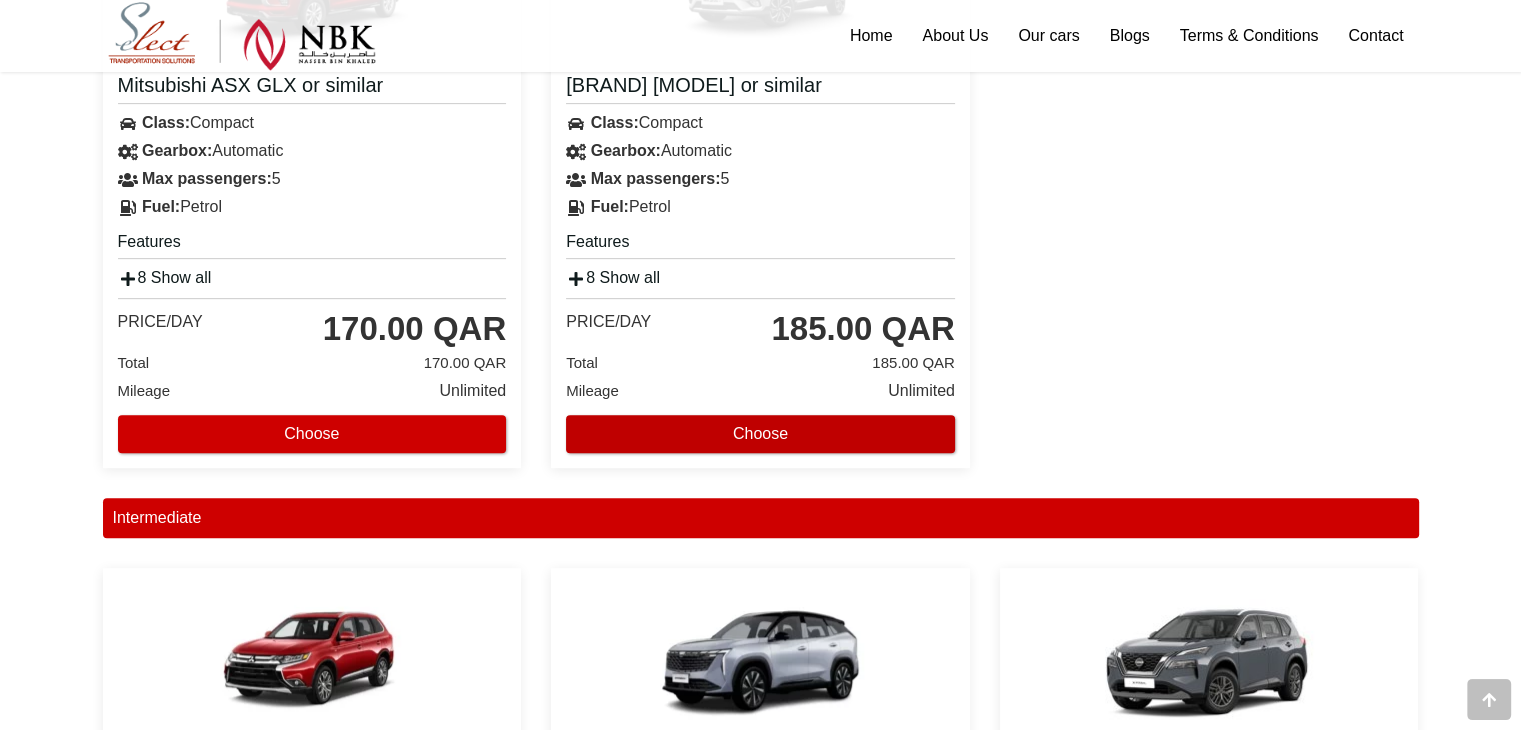 click on "Choose" at bounding box center (760, 434) 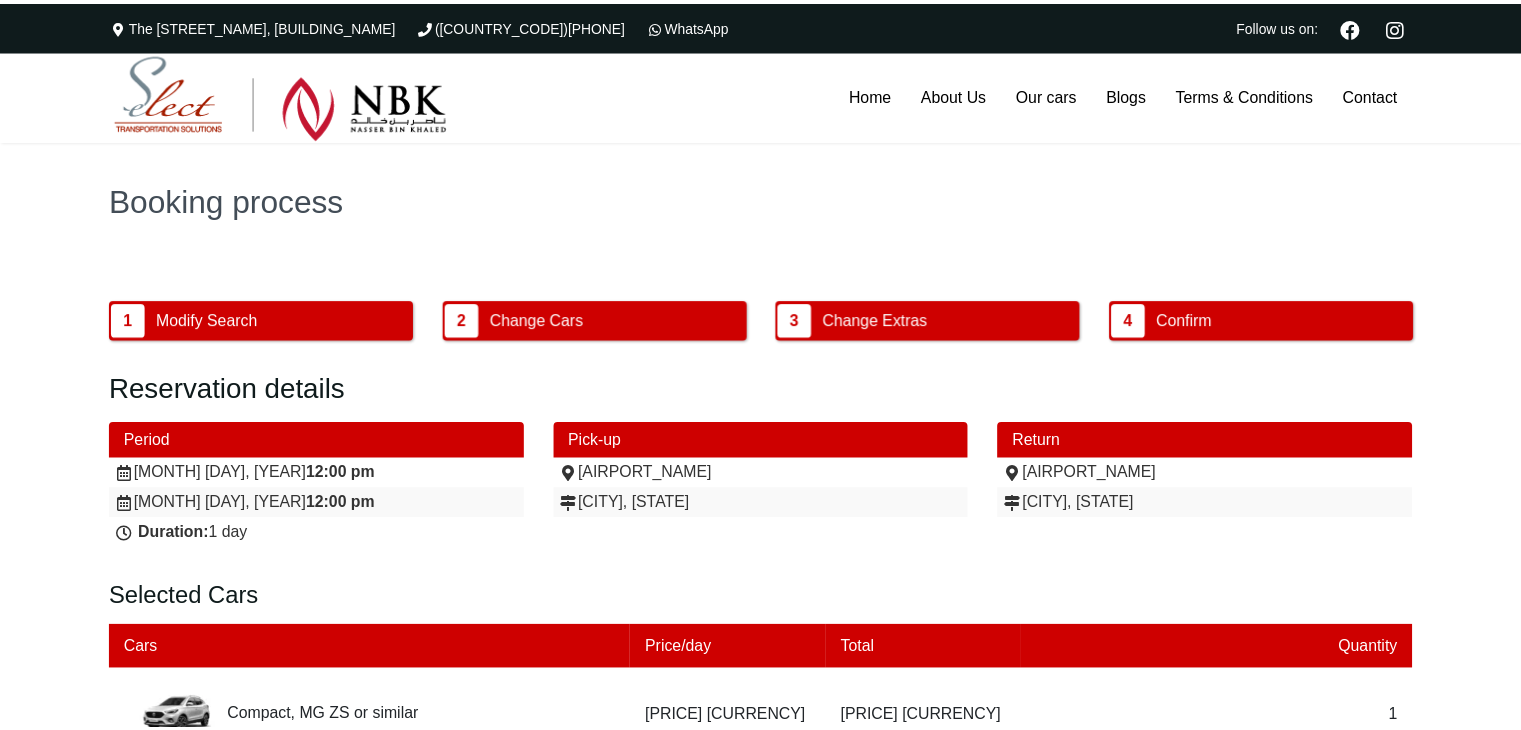 scroll, scrollTop: 0, scrollLeft: 0, axis: both 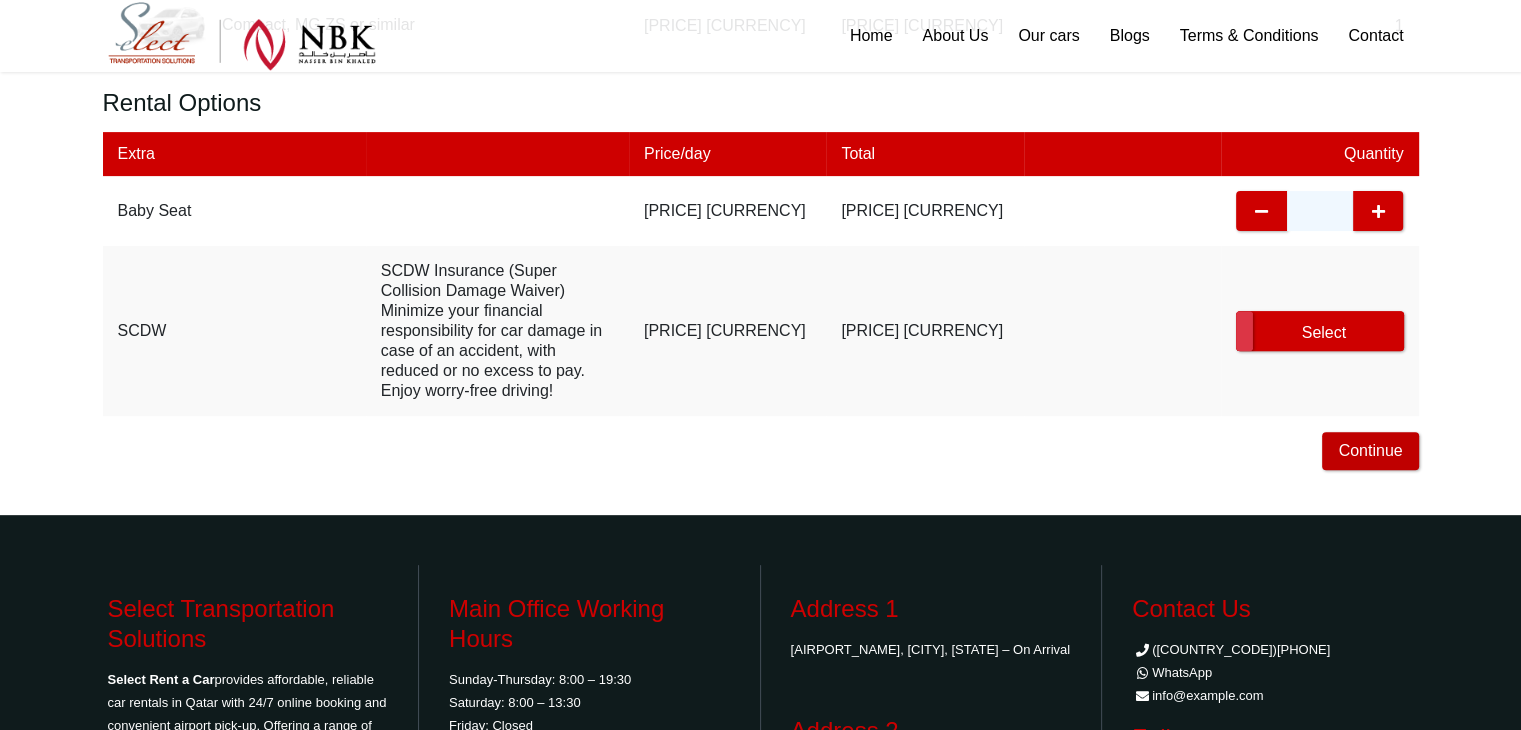 click on "Continue" at bounding box center [1370, 451] 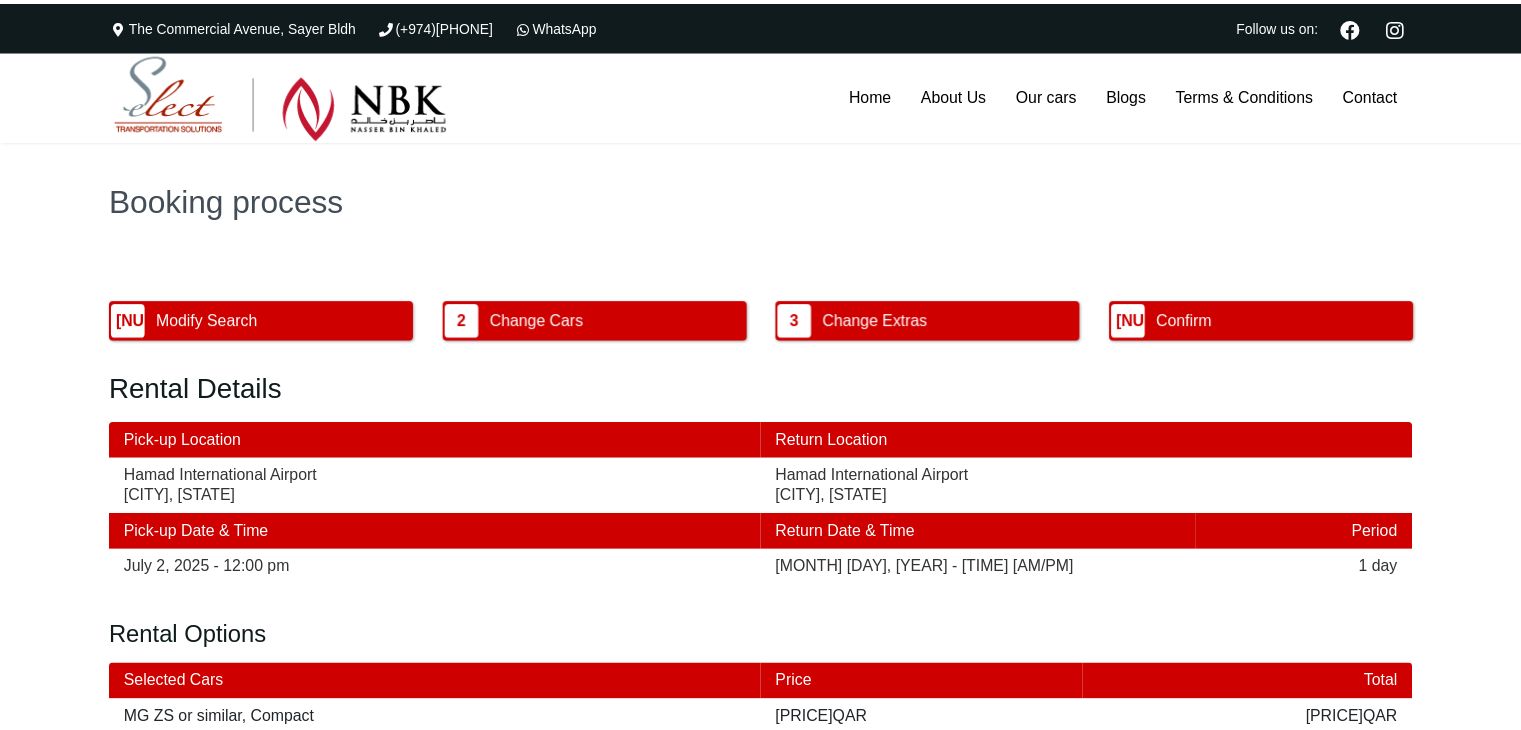 scroll, scrollTop: 0, scrollLeft: 0, axis: both 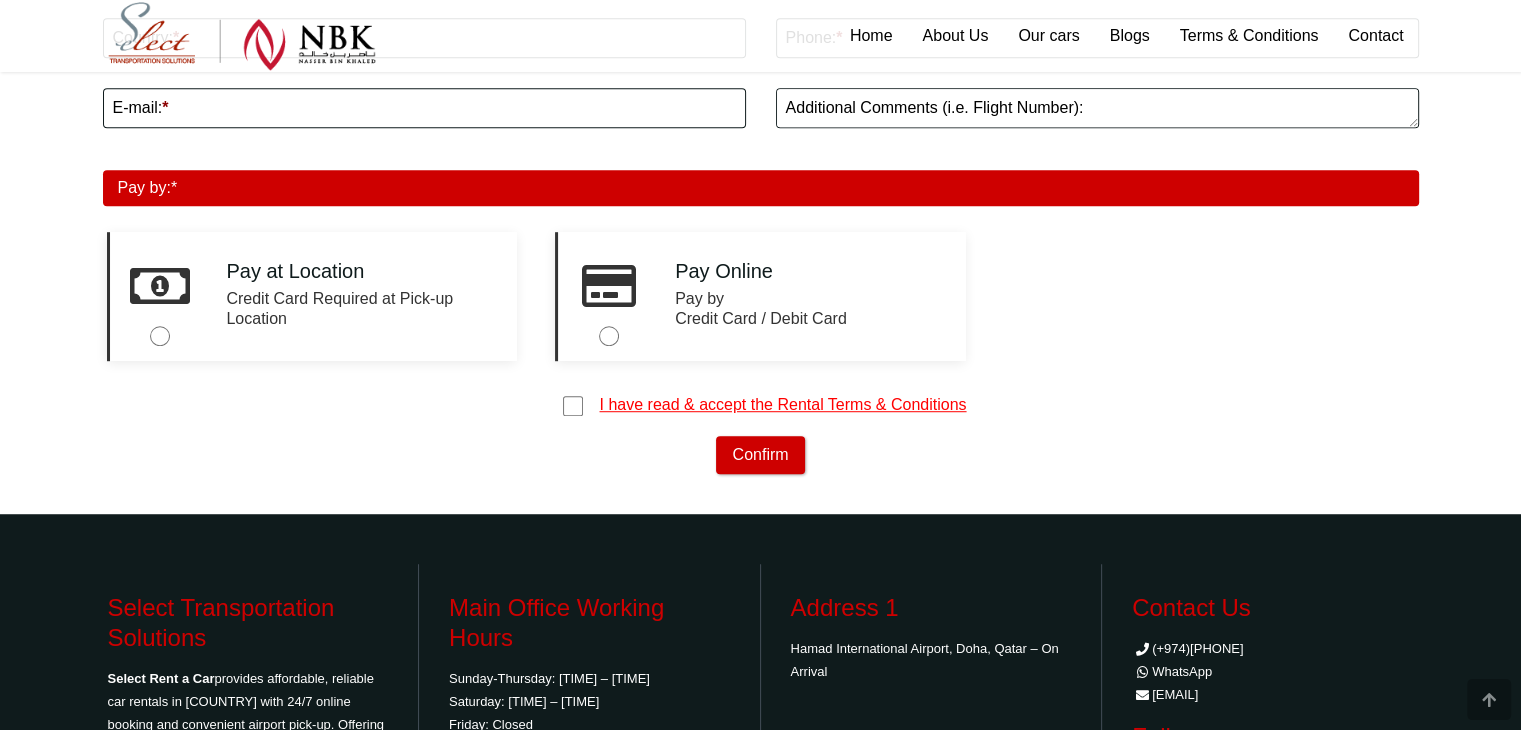 click on "*** *** **** ***** *** *****
Title: *
First Name: *
Last Name: *
Date of Birth: *
*** * * * * * * * * * ** ** ** ** **" at bounding box center [761, 135] 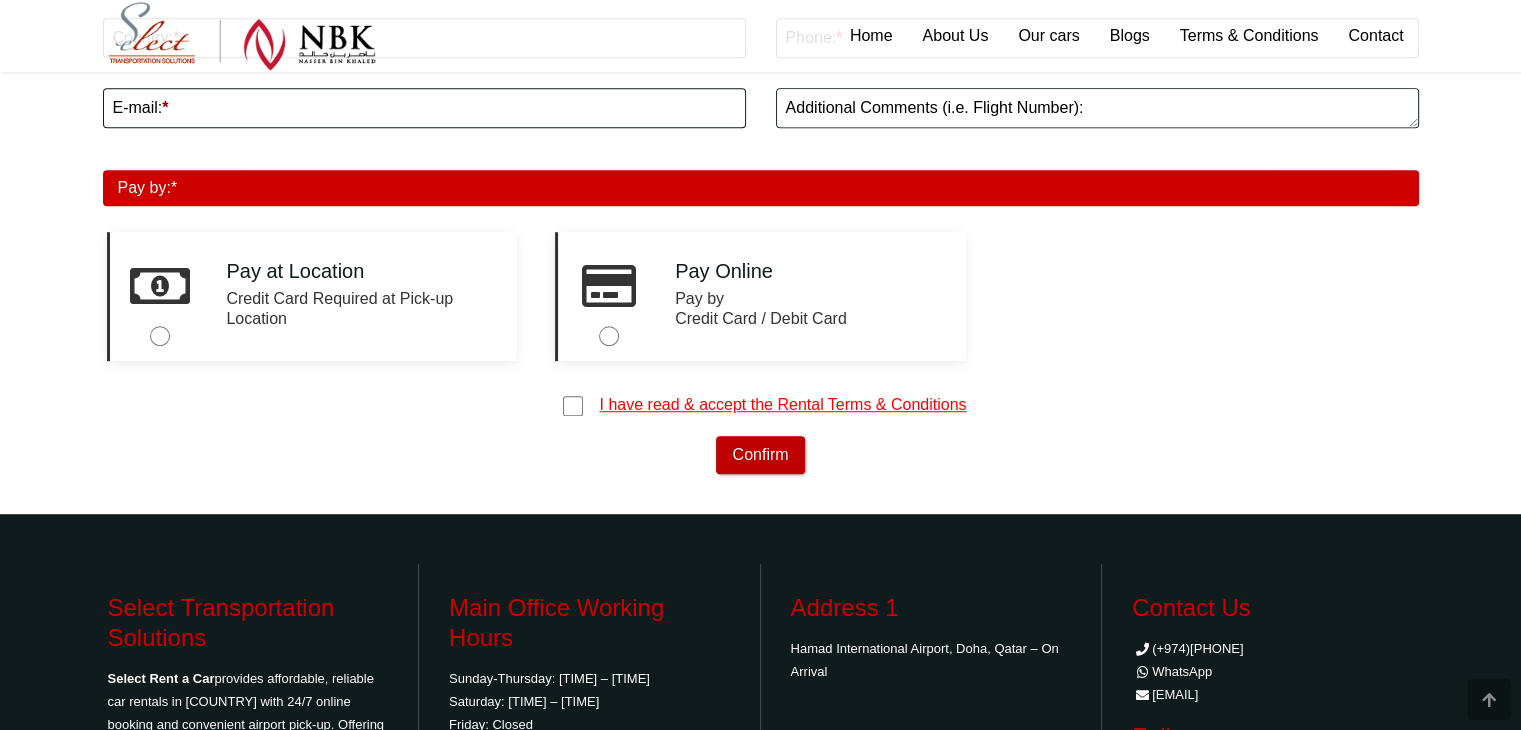 click on "Confirm" at bounding box center (760, 455) 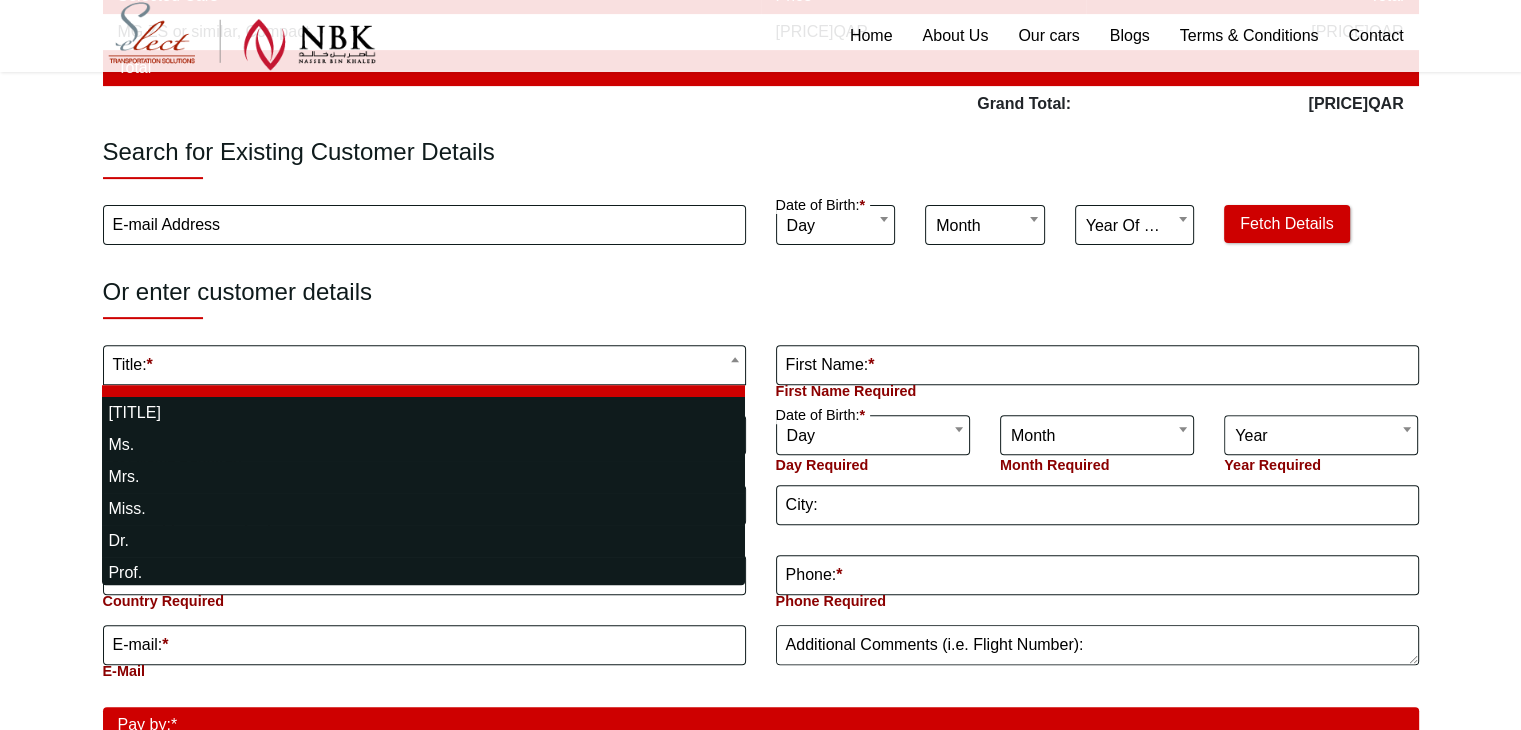 click on "The Commercial Avenue, Sayer Bldh (+974)[PHONE] WhatsApp Follow us on:
Home
About Us
Our cars
Blogs
Terms & Conditions
Contact
Home
About Us
Our cars
Blogs
Terms & Conditions
Contact
(+974)[PHONE] WhatsApp
Booking process
1 Modify Search
2
Change Cars
3
Change Extras
4
Confirm
Rental Details
Pick-up Location
Hamad International Airport [CITY], [STATE]
Return Location
Hamad International Airport" at bounding box center (760, 414) 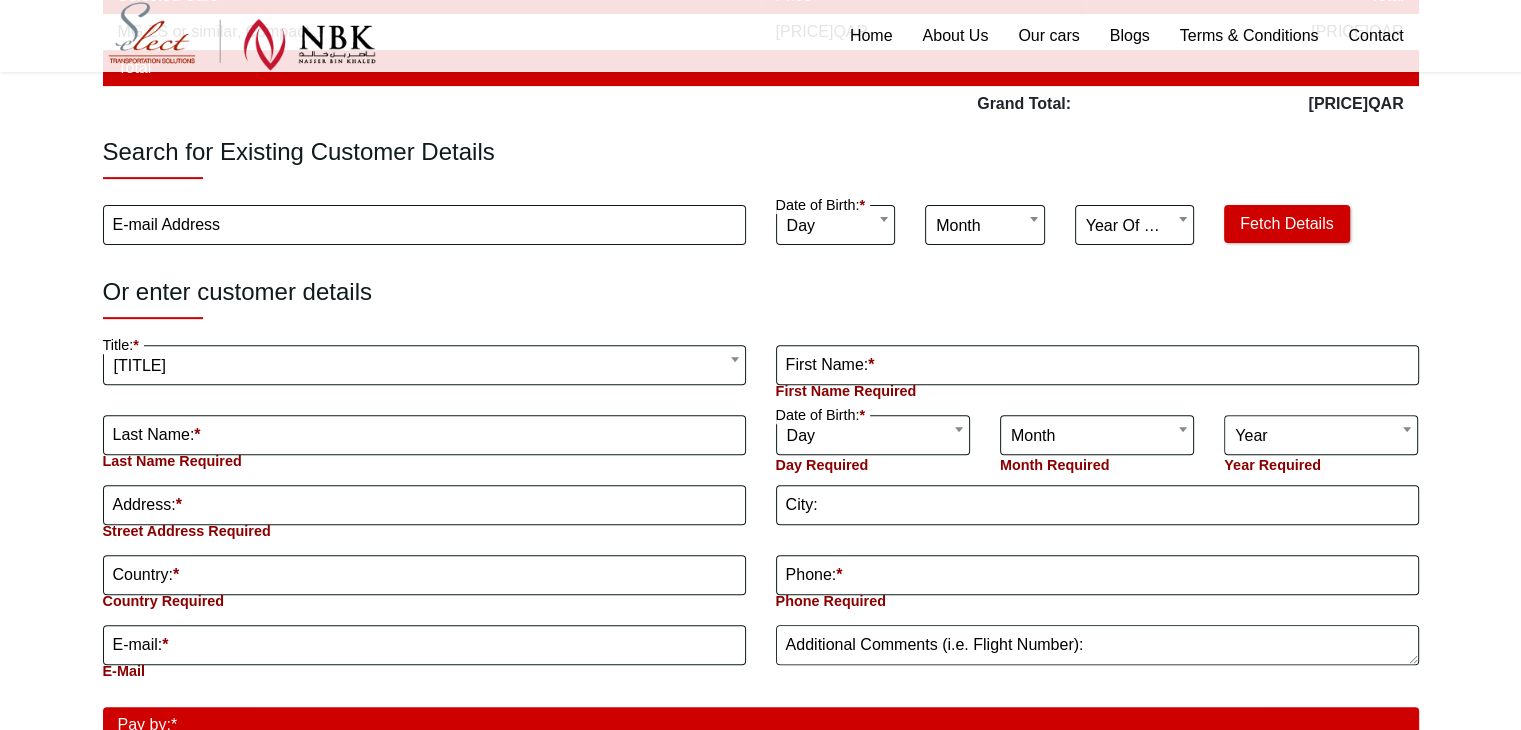 click on "First Name: *" at bounding box center [830, 365] 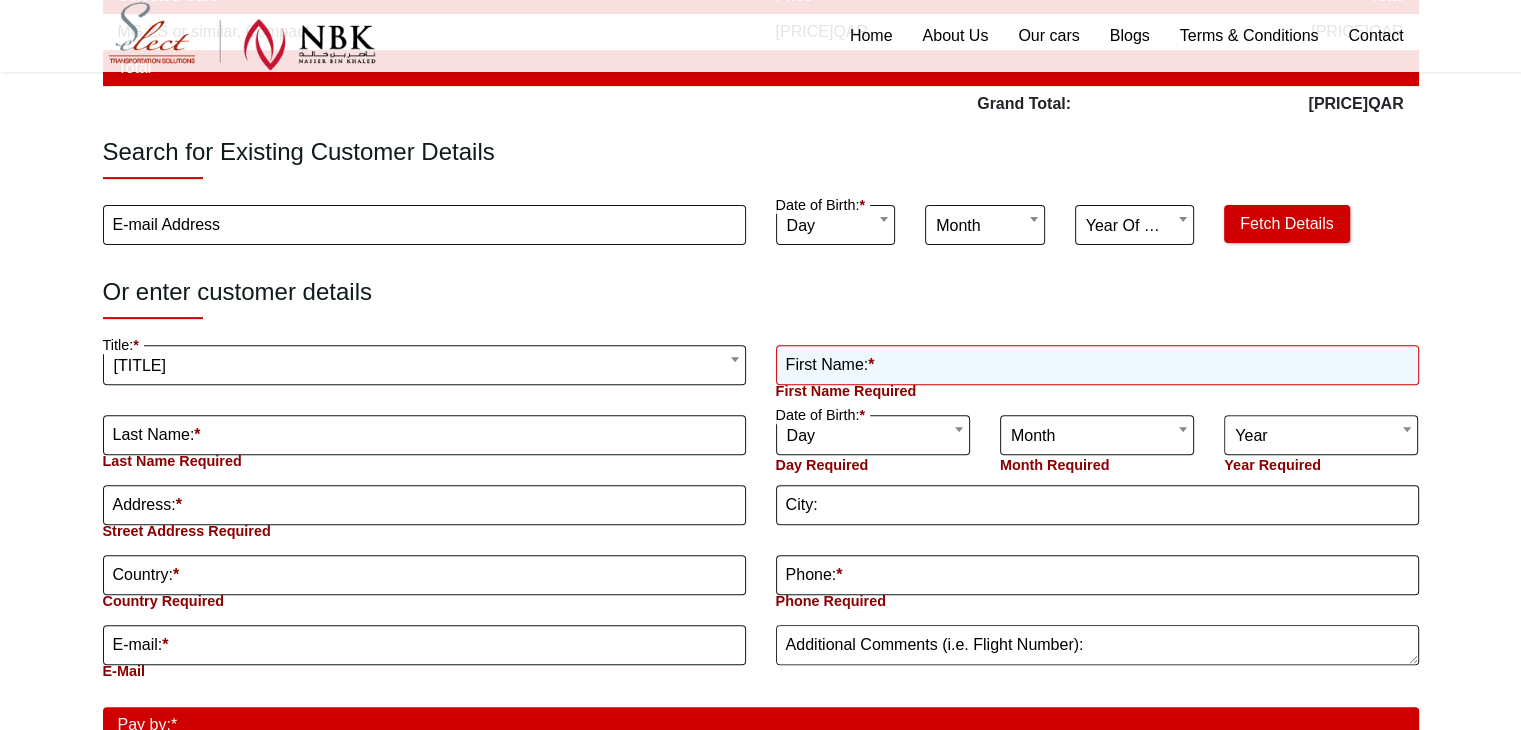 click on "first name Required" at bounding box center (1097, 365) 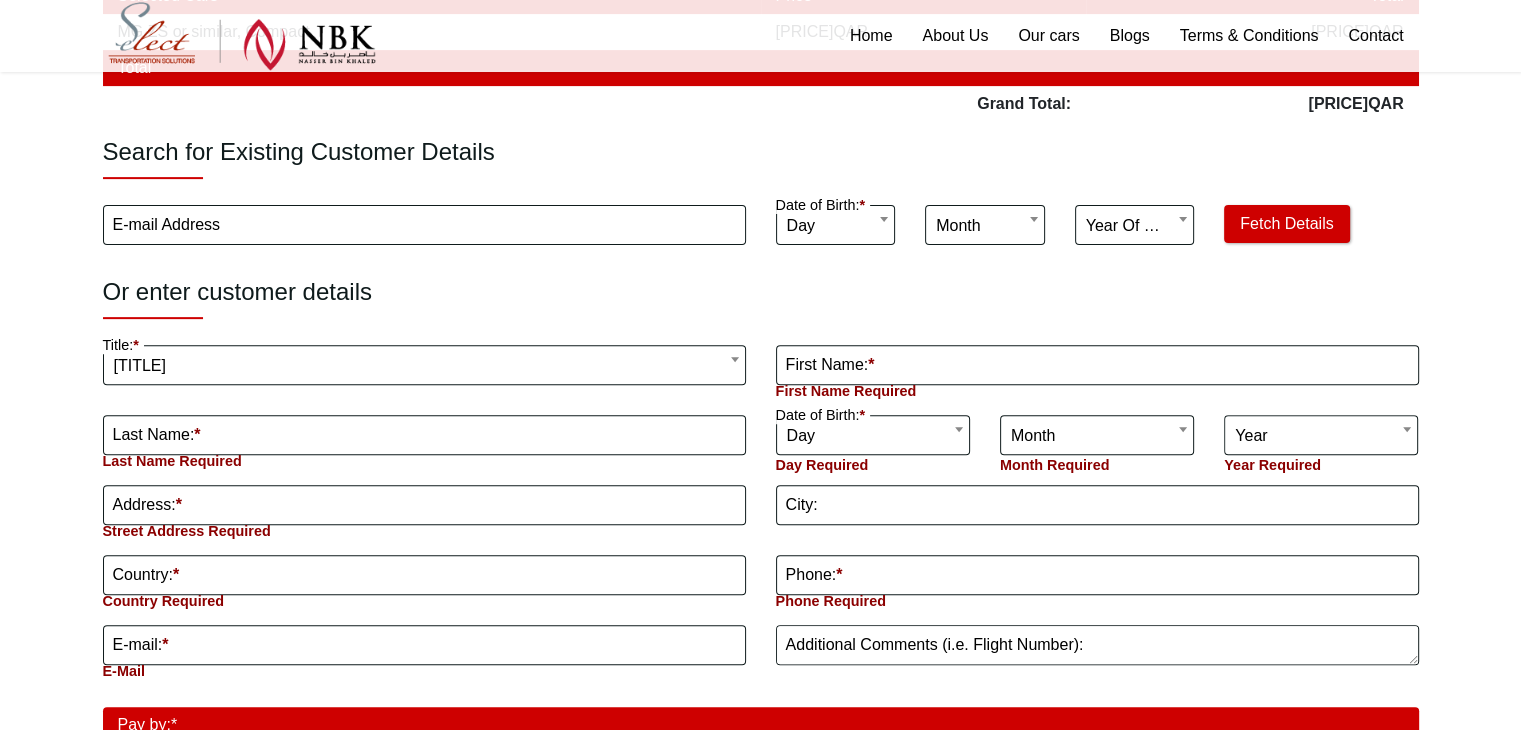 click on "First Name: *" at bounding box center (830, 365) 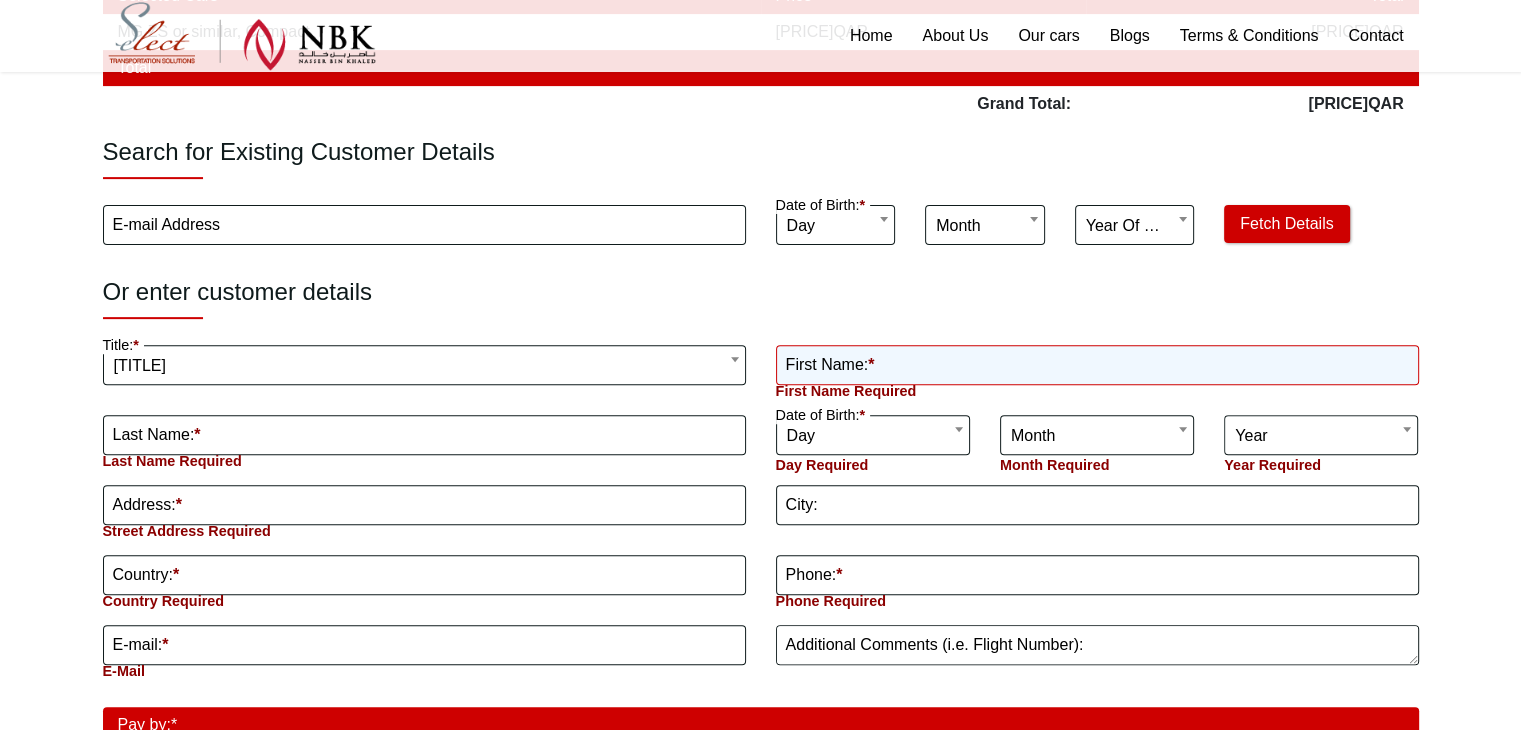 click on "first name Required" at bounding box center (1097, 365) 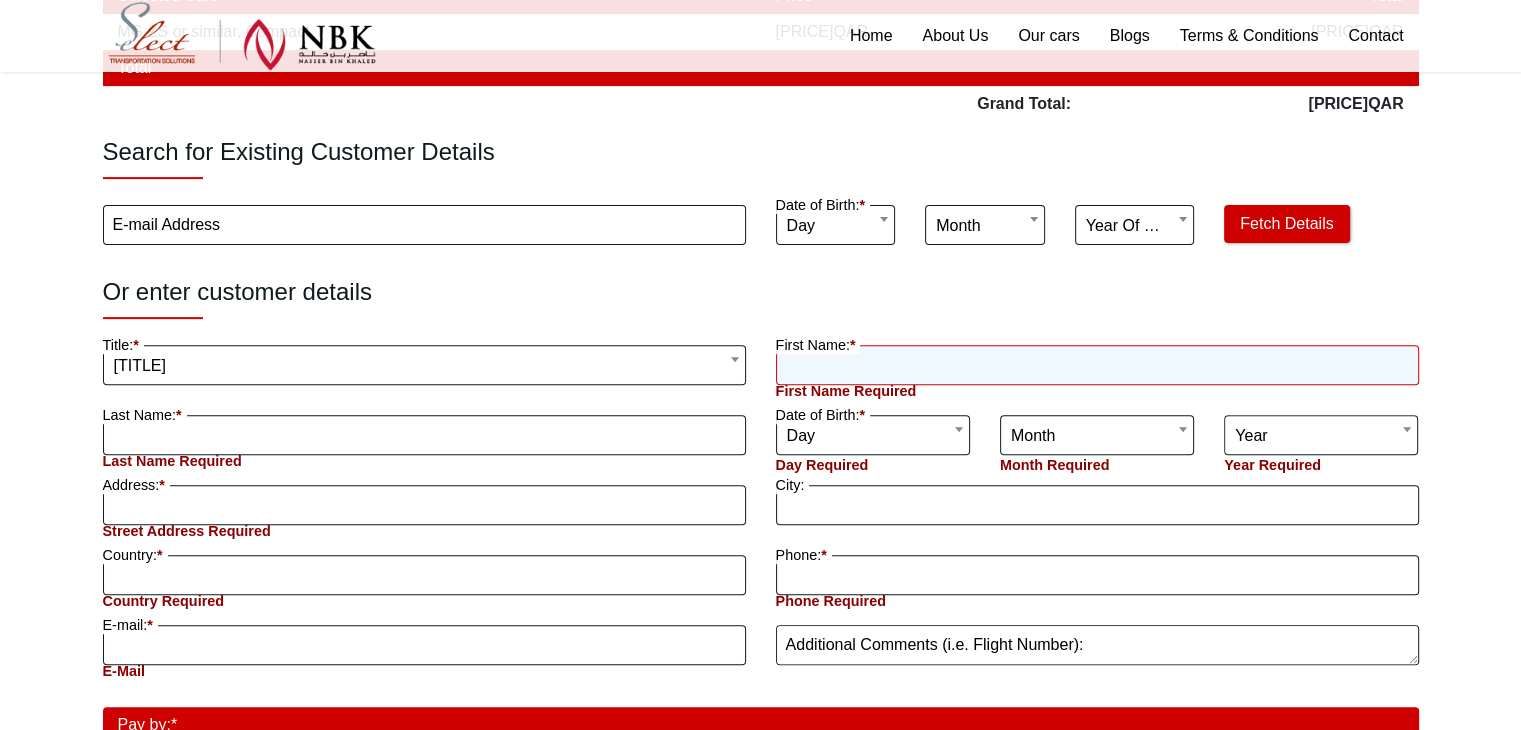 type on "****" 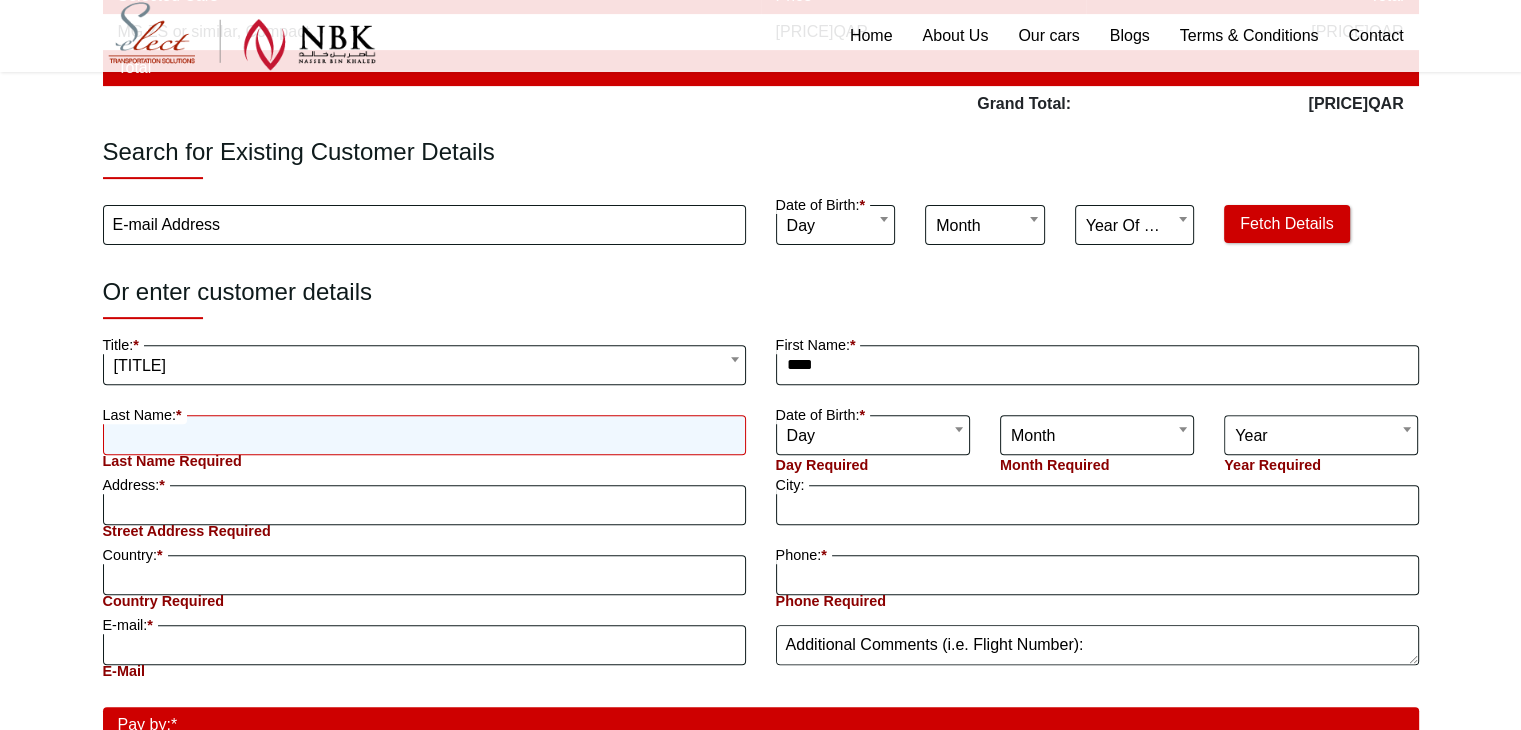 click on "last name Required" at bounding box center [424, 435] 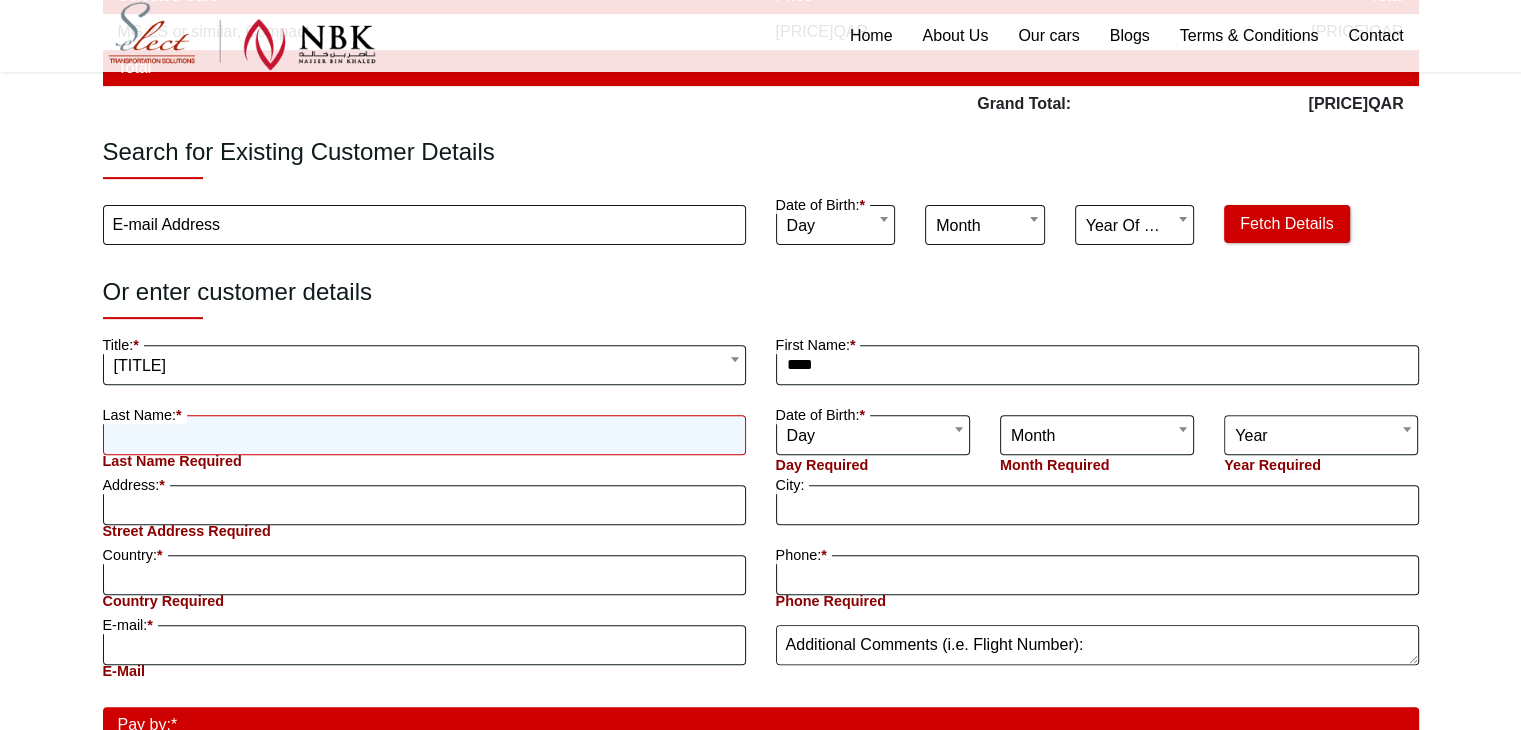 type on "****" 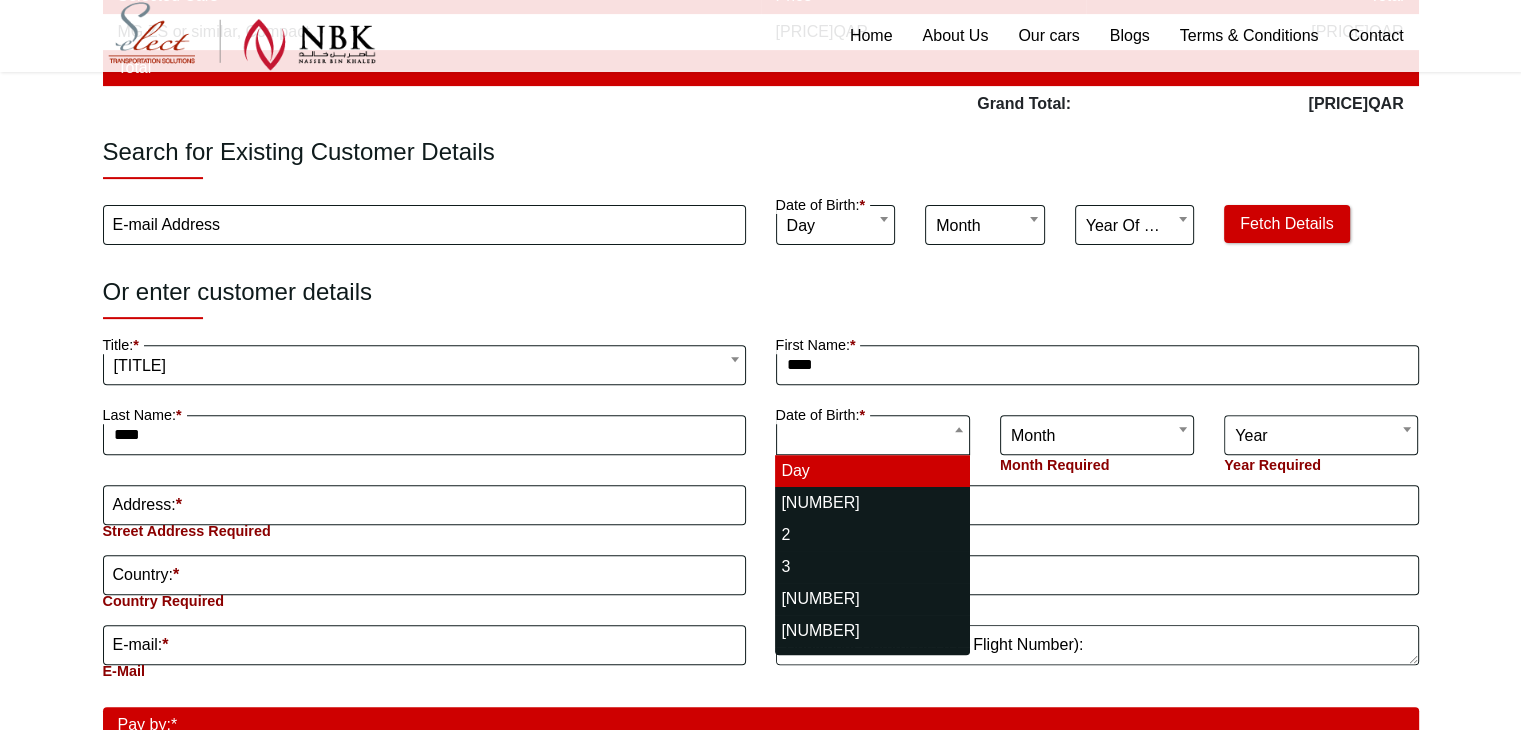 click on "The Commercial Avenue, Sayer Bldh (+974)[PHONE] WhatsApp Follow us on:
Home
About Us
Our cars
Blogs
Terms & Conditions
Contact
Home
About Us
Our cars
Blogs
Terms & Conditions
Contact
(+974)[PHONE] WhatsApp
Booking process
1 Modify Search
2
Change Cars
3
Change Extras
4
Confirm
Rental Details
Pick-up Location
Hamad International Airport [CITY], [STATE]
Return Location
Hamad International Airport" at bounding box center [760, 414] 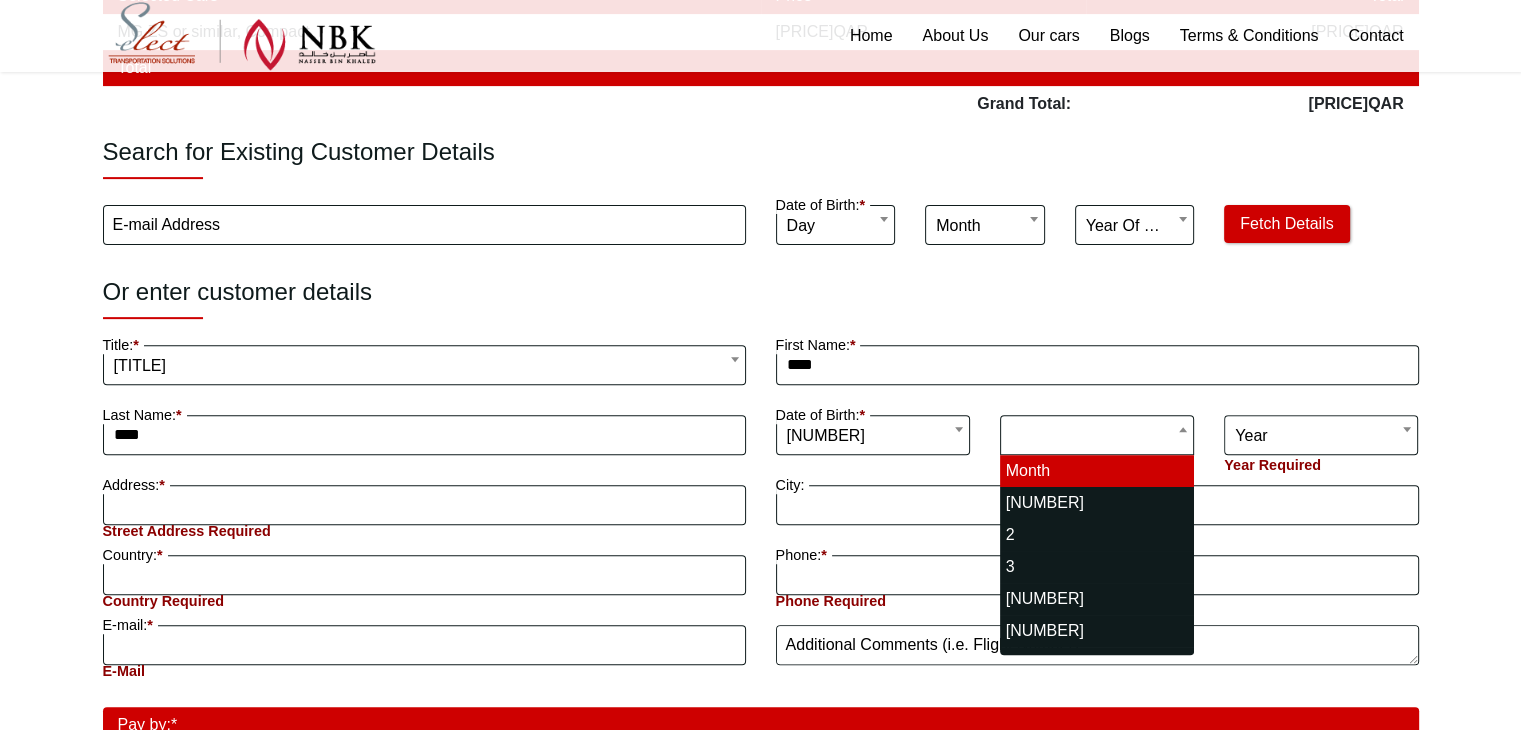 click on "The Commercial Avenue, Sayer Bldh (+974)[PHONE] WhatsApp Follow us on:
Home
About Us
Our cars
Blogs
Terms & Conditions
Contact
Home
About Us
Our cars
Blogs
Terms & Conditions
Contact
(+974)[PHONE] WhatsApp
Booking process
1 Modify Search
2
Change Cars
3
Change Extras
4
Confirm
Rental Details
Pick-up Location
Hamad International Airport [CITY], [STATE]
Return Location
Hamad International Airport" at bounding box center (760, 414) 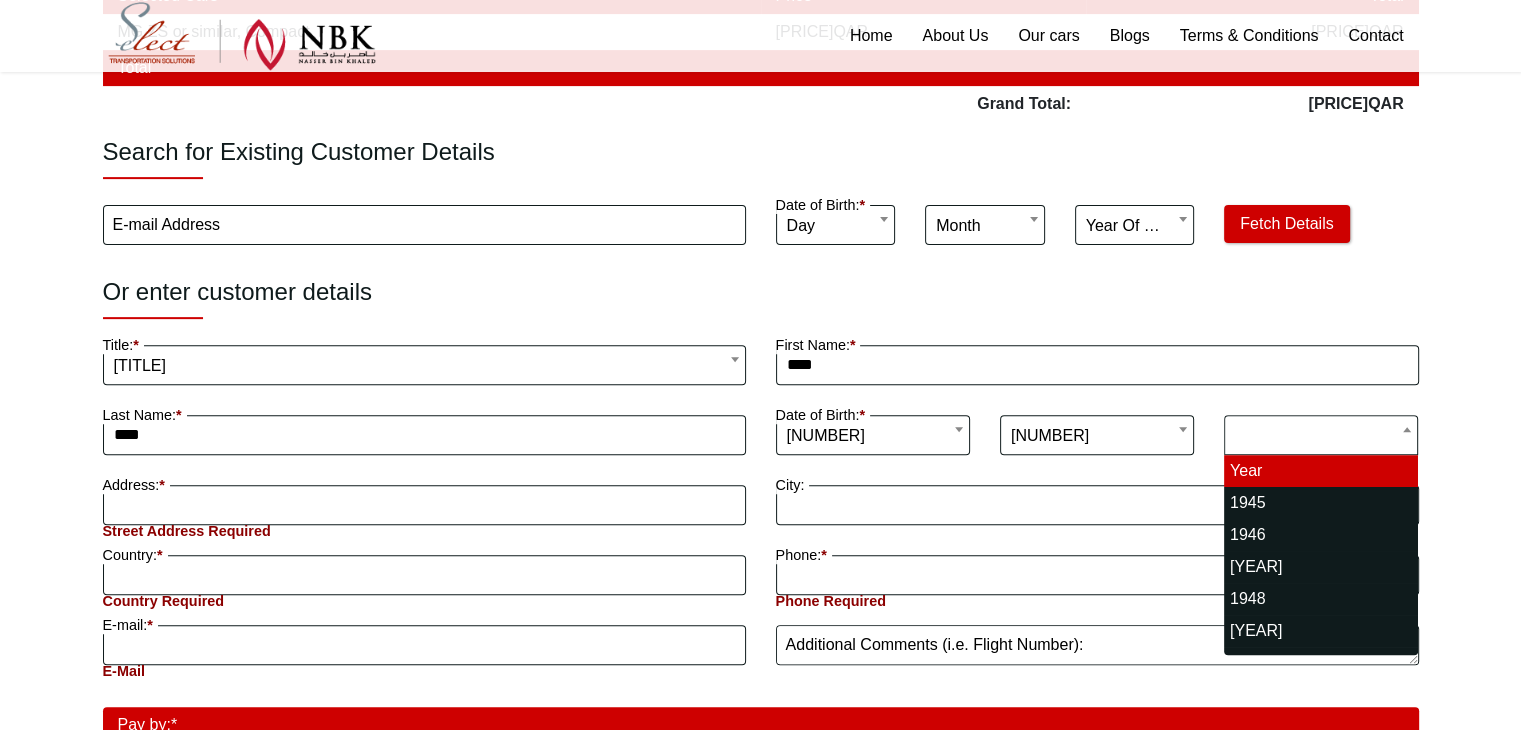 click on "The Commercial Avenue, Sayer Bldh (+974)[PHONE] WhatsApp Follow us on:
Home
About Us
Our cars
Blogs
Terms & Conditions
Contact
Home
About Us
Our cars
Blogs
Terms & Conditions
Contact
(+974)[PHONE] WhatsApp
Booking process
1 Modify Search
2
Change Cars
3
Change Extras
4
Confirm
Rental Details
Pick-up Location
Hamad International Airport [CITY], [STATE]
Return Location
Hamad International Airport" at bounding box center [760, 414] 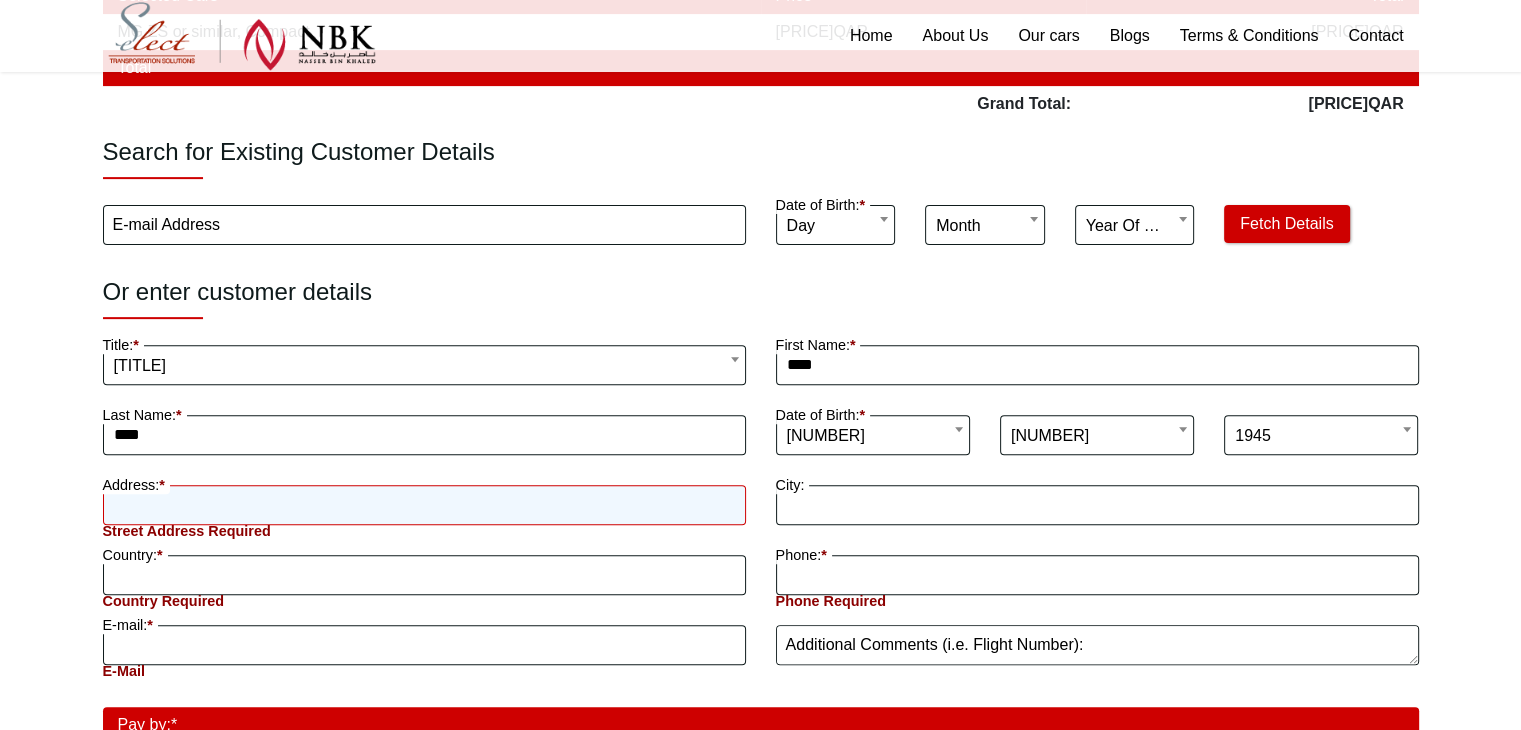 click on "street address Required" at bounding box center [424, 505] 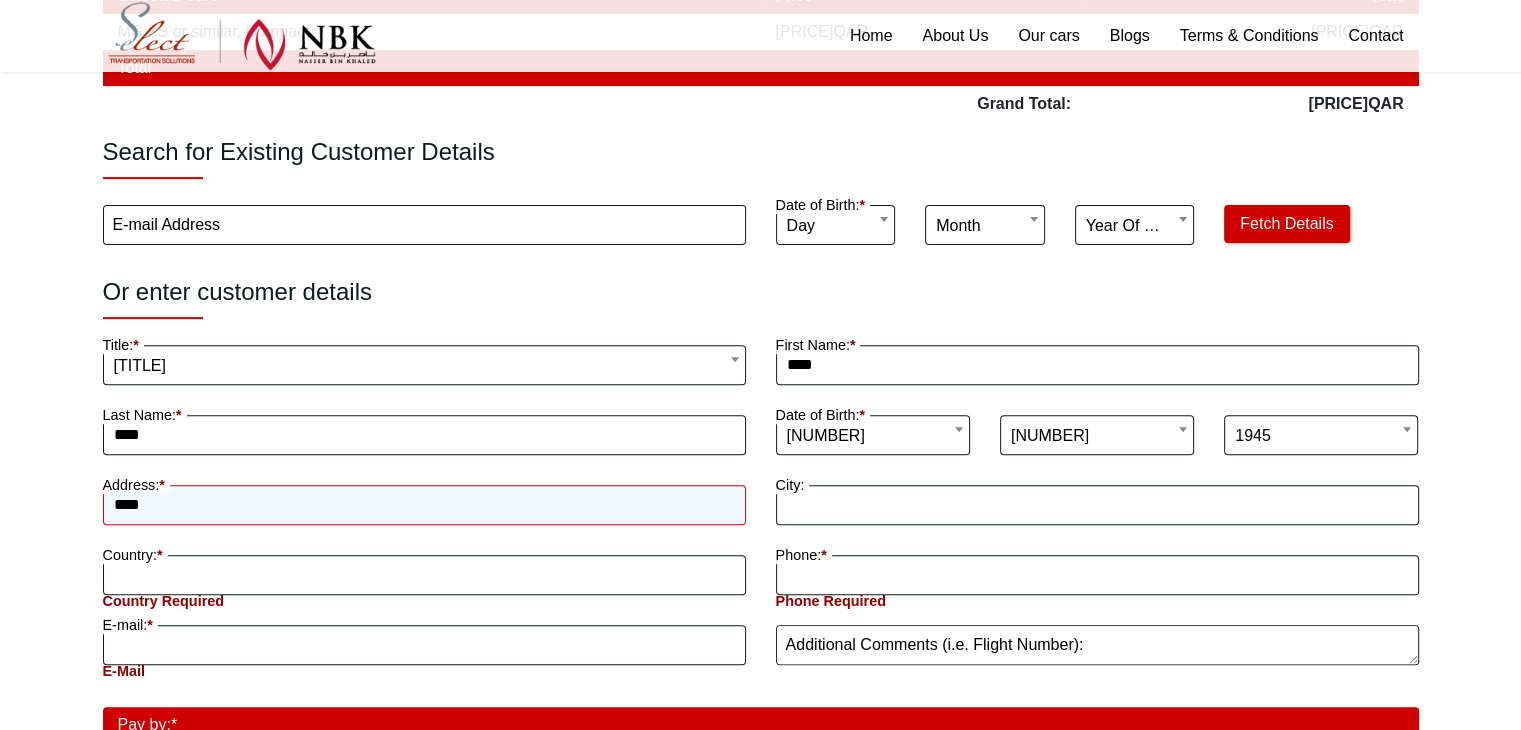 type on "****" 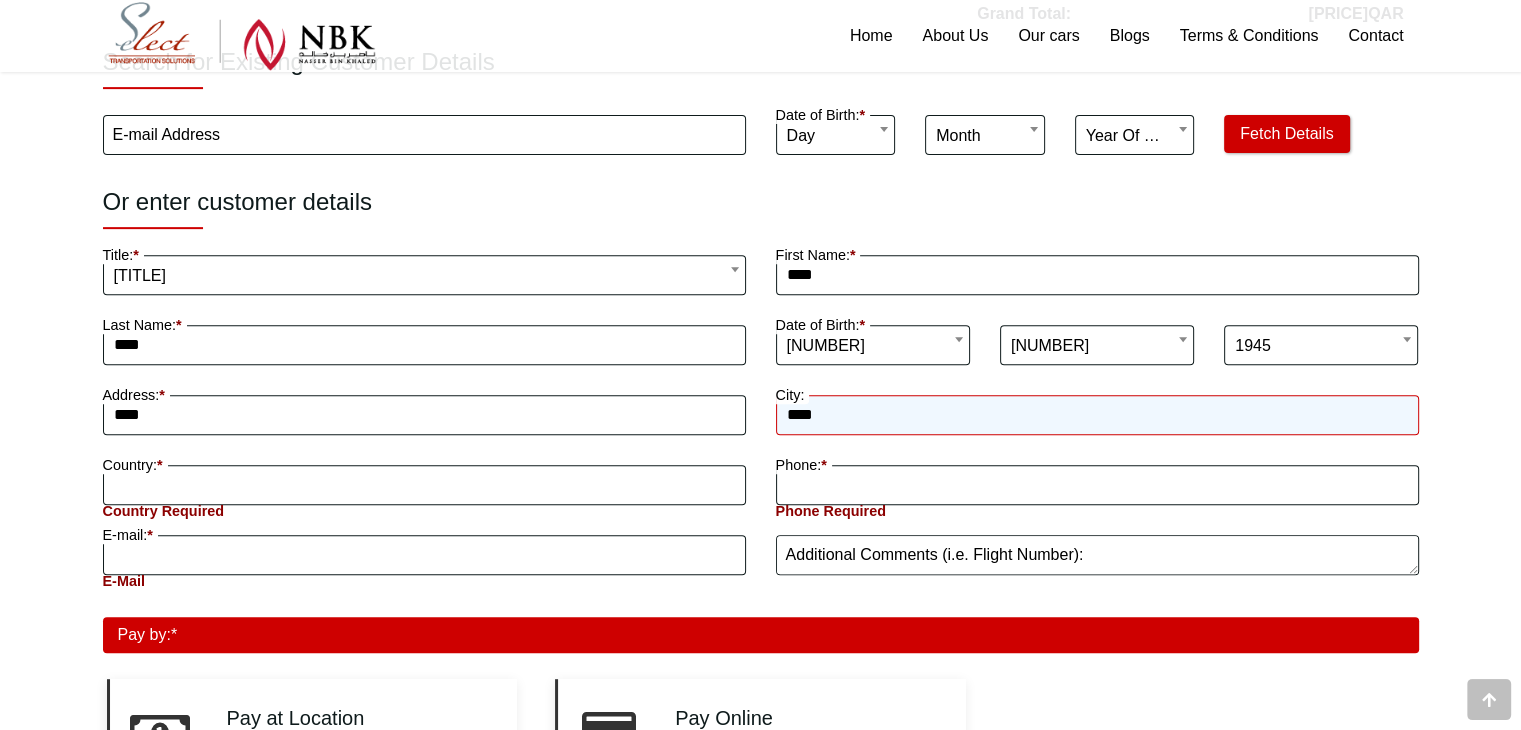 scroll, scrollTop: 778, scrollLeft: 0, axis: vertical 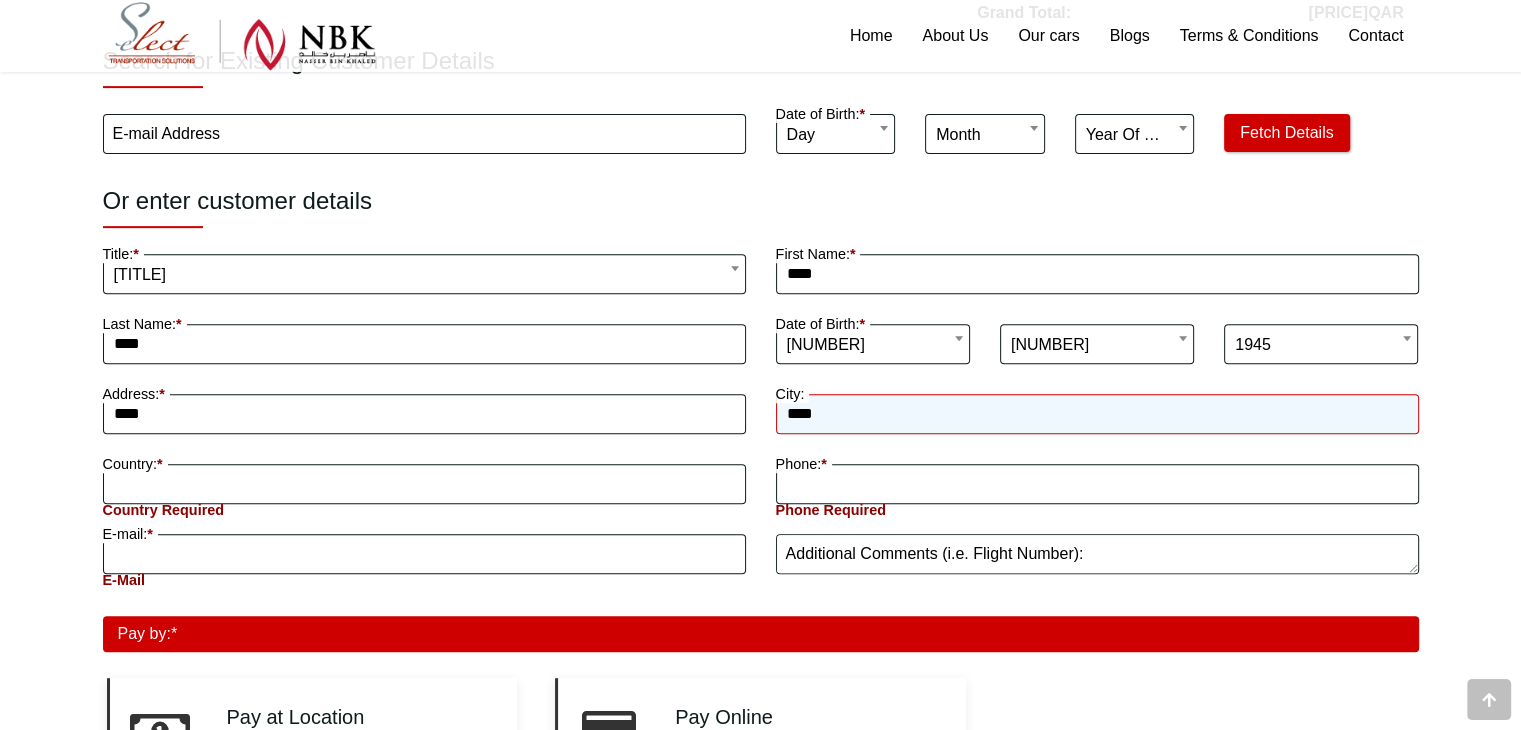 type on "****" 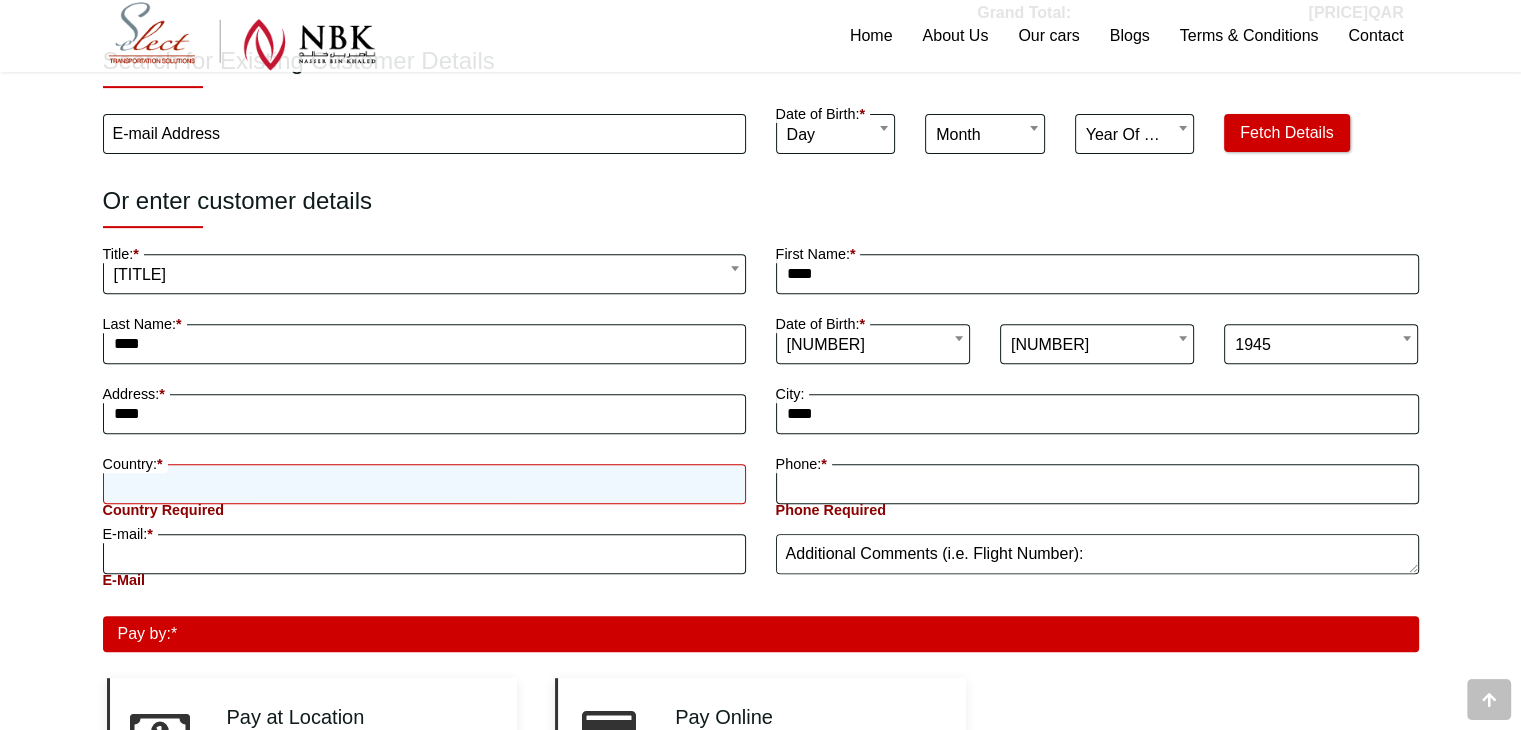 click on "country Required" at bounding box center [424, 484] 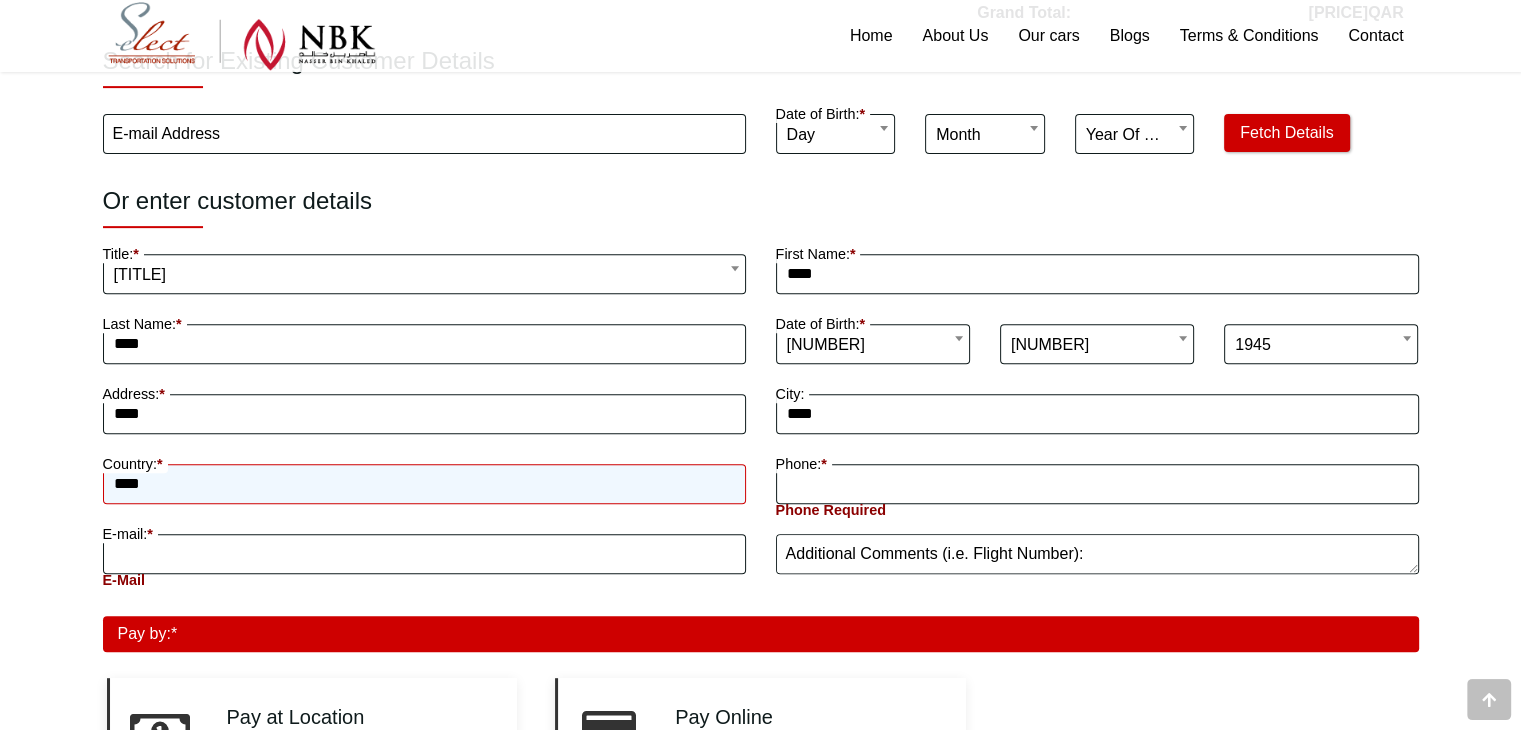 type on "****" 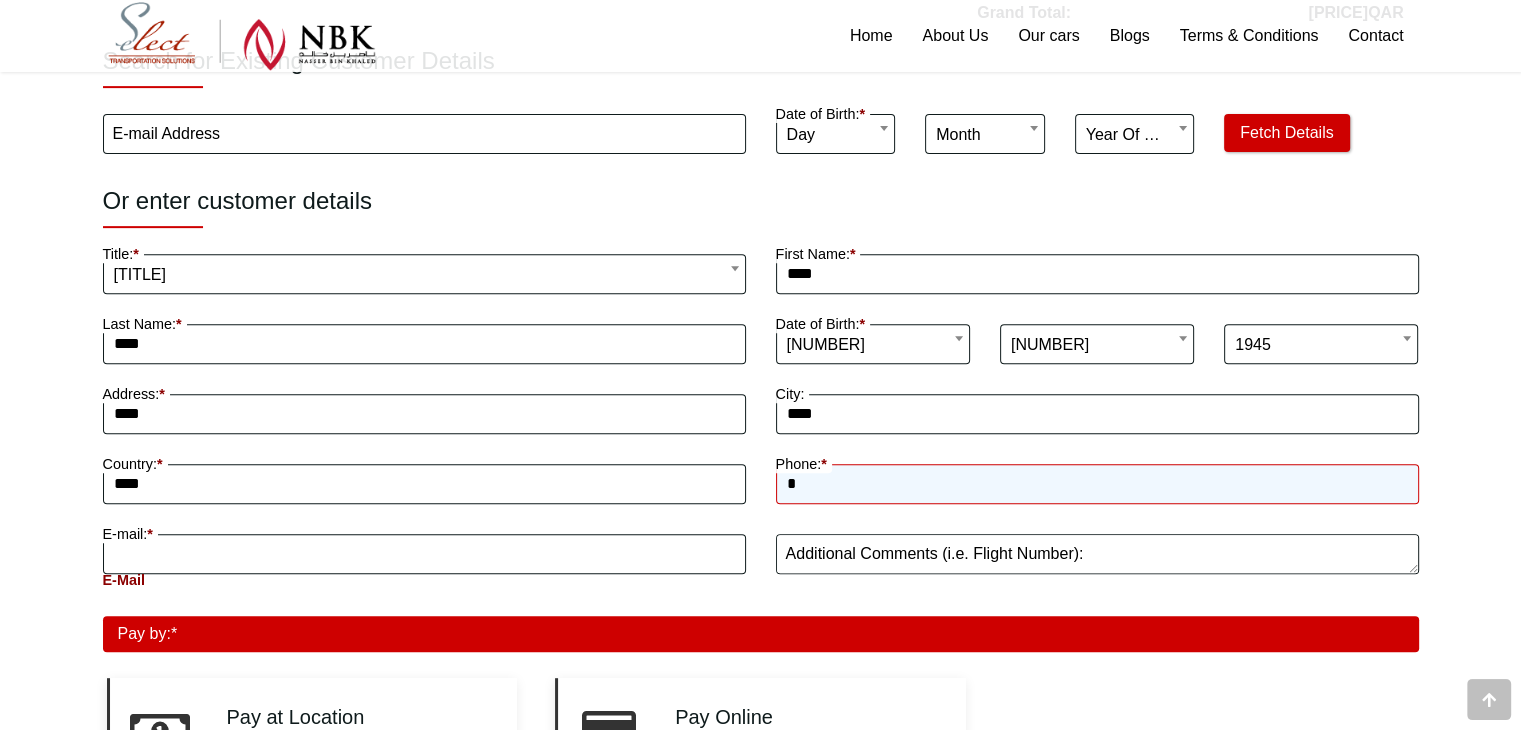type on "********" 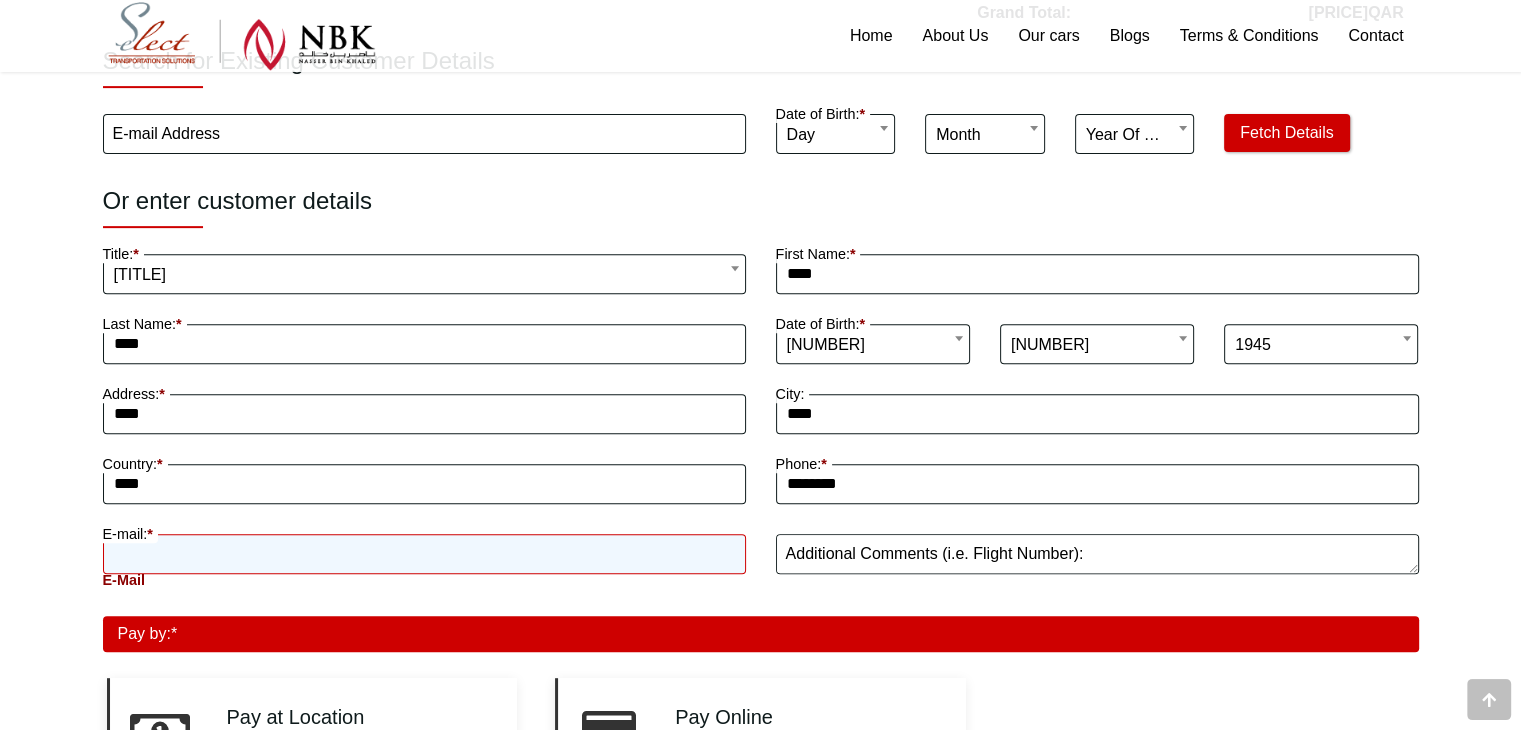 click on "E-mail" at bounding box center [424, 554] 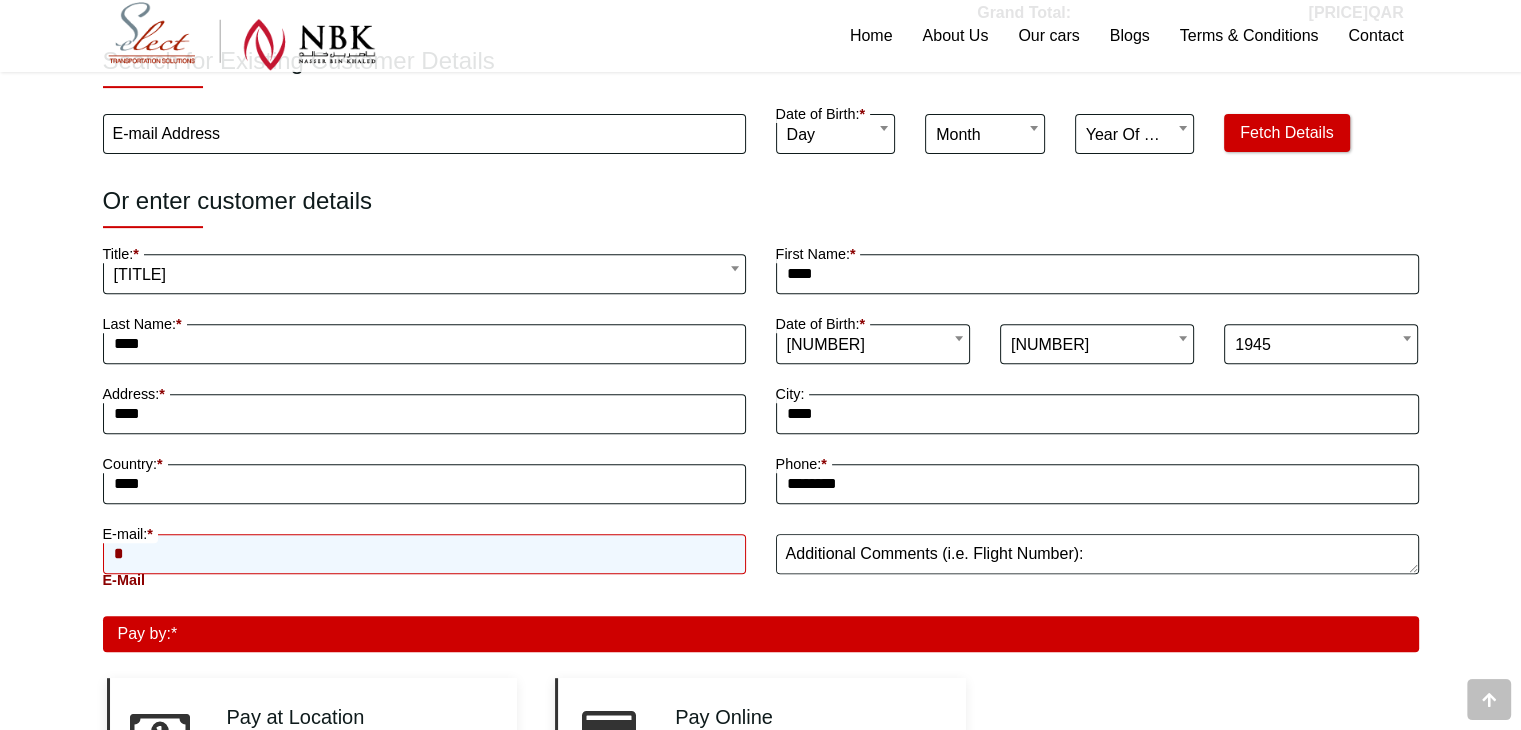 type on "**********" 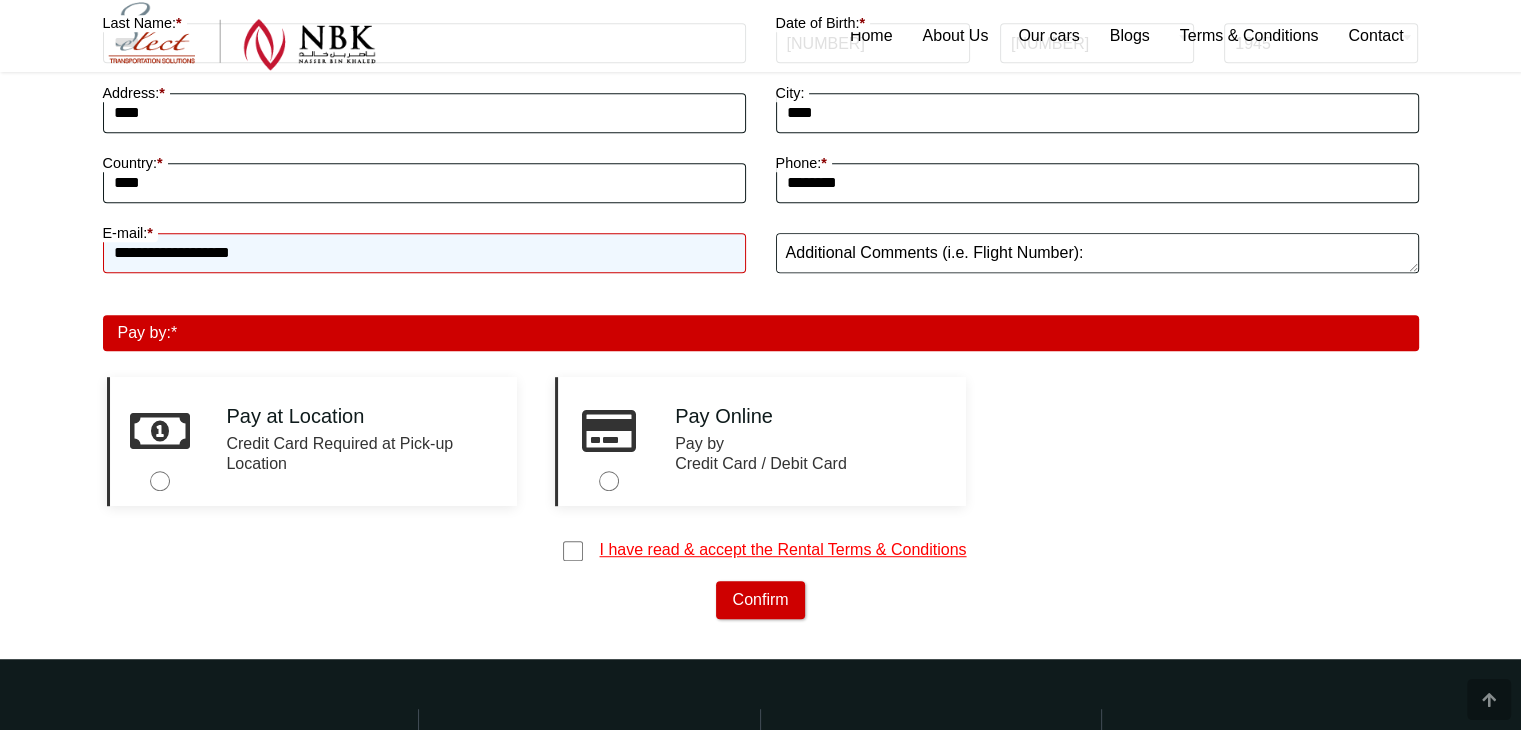 scroll, scrollTop: 1080, scrollLeft: 0, axis: vertical 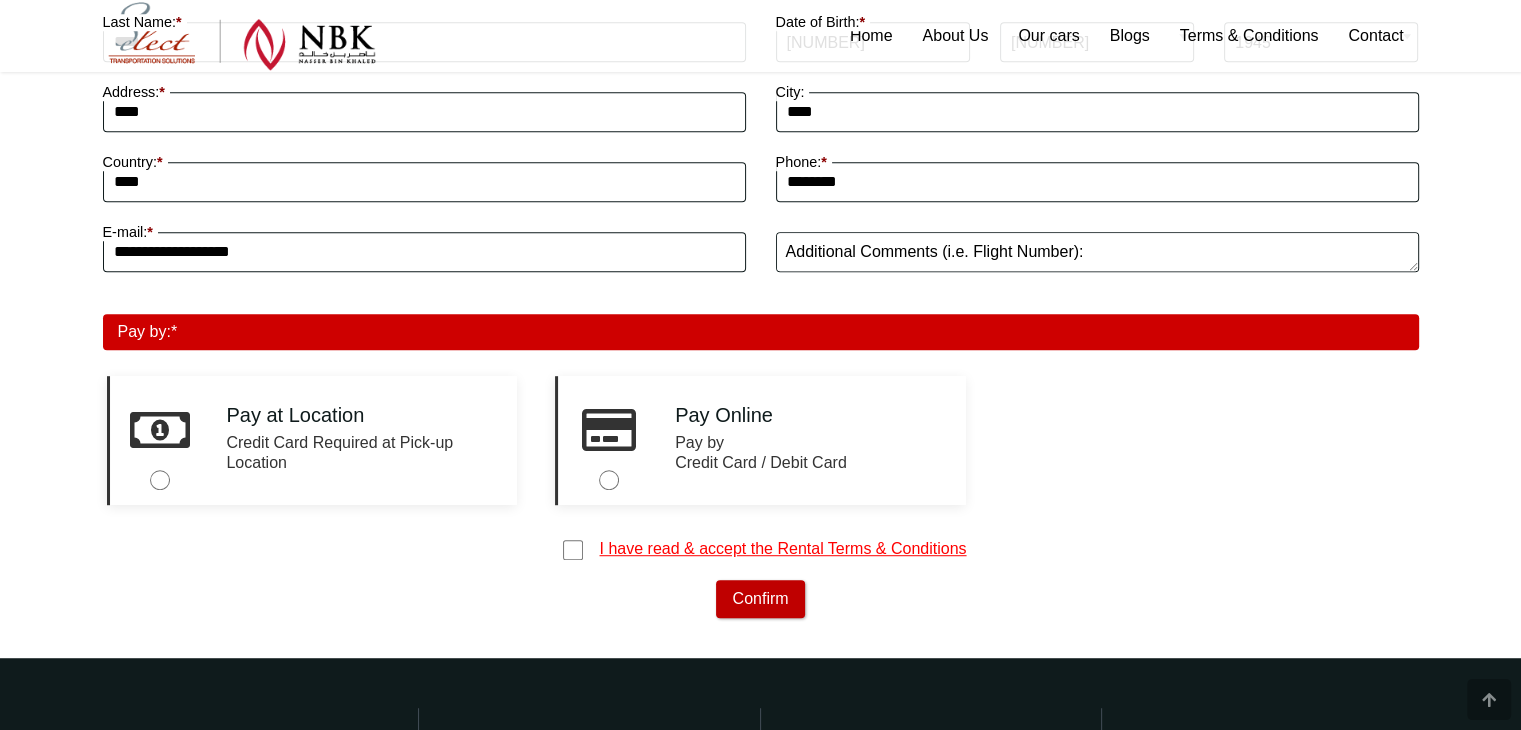 click on "Confirm" at bounding box center (760, 599) 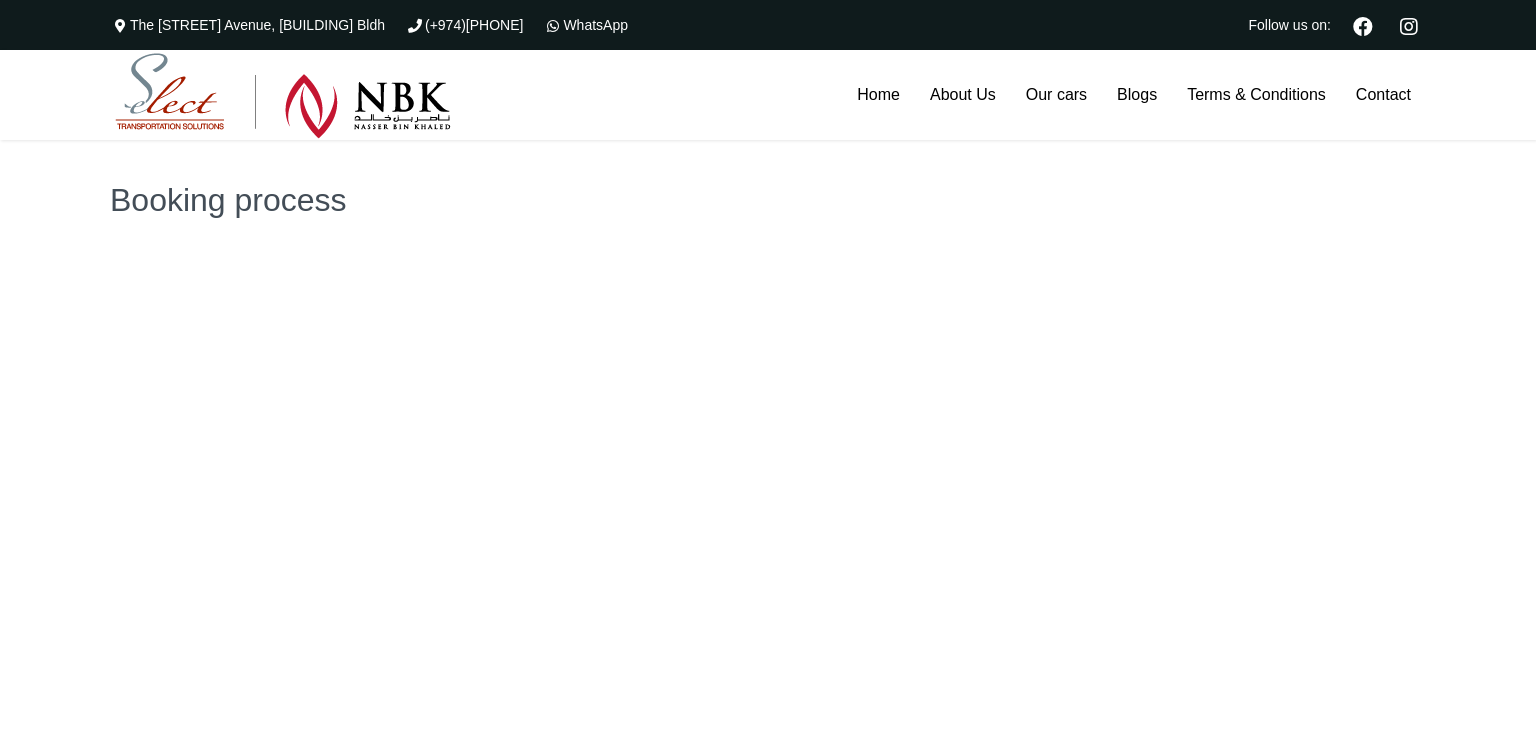 scroll, scrollTop: 0, scrollLeft: 0, axis: both 